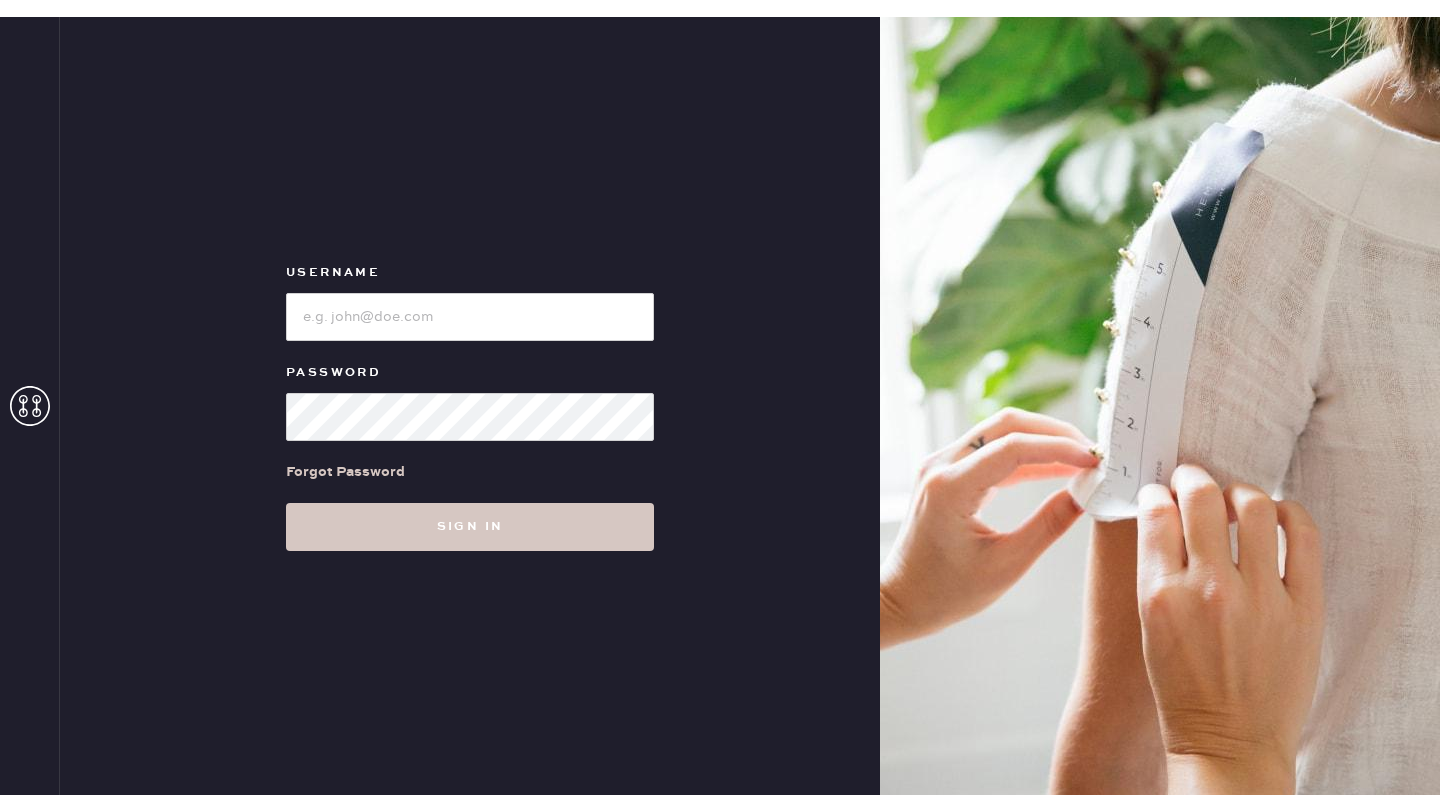 scroll, scrollTop: 0, scrollLeft: 0, axis: both 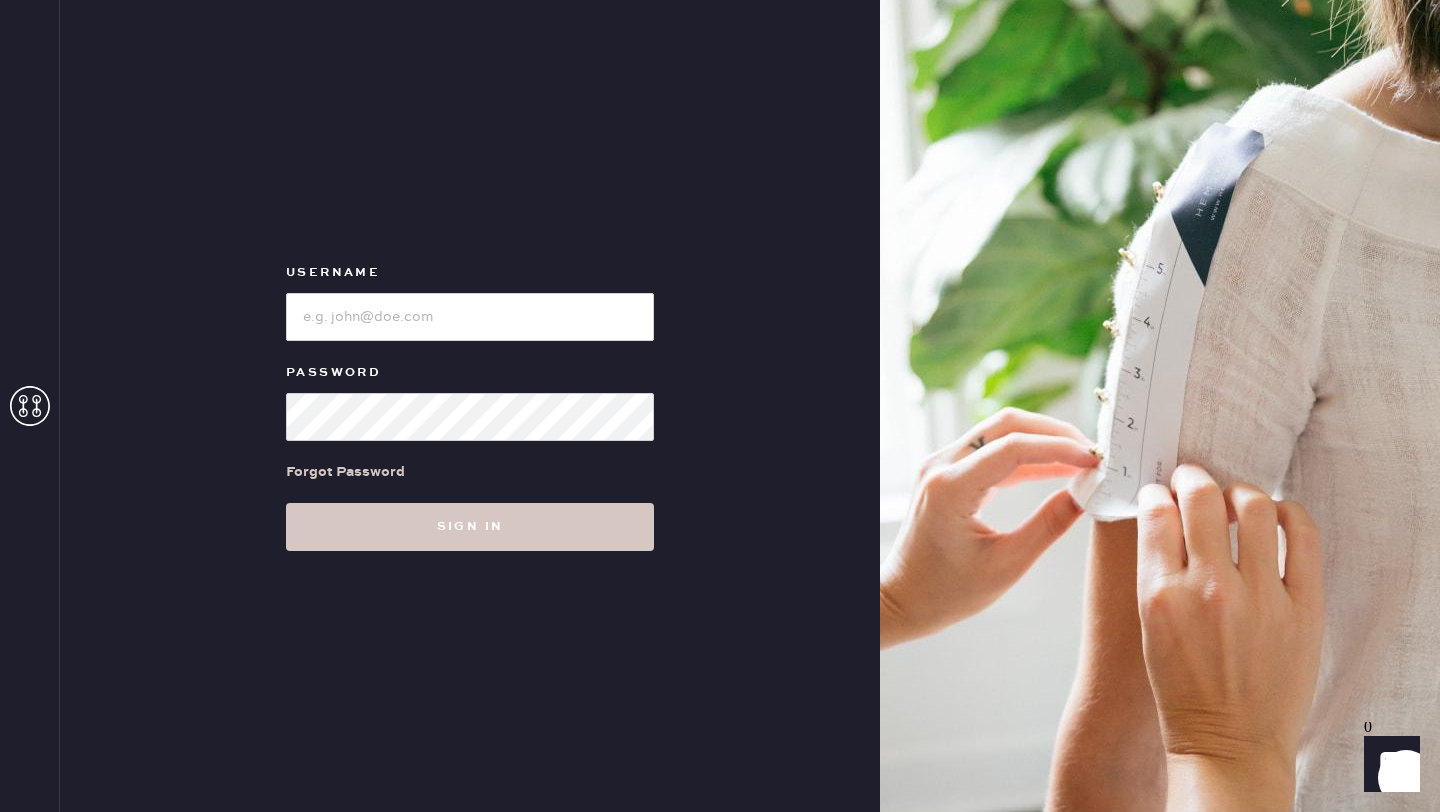 click on "Username" at bounding box center [470, 301] 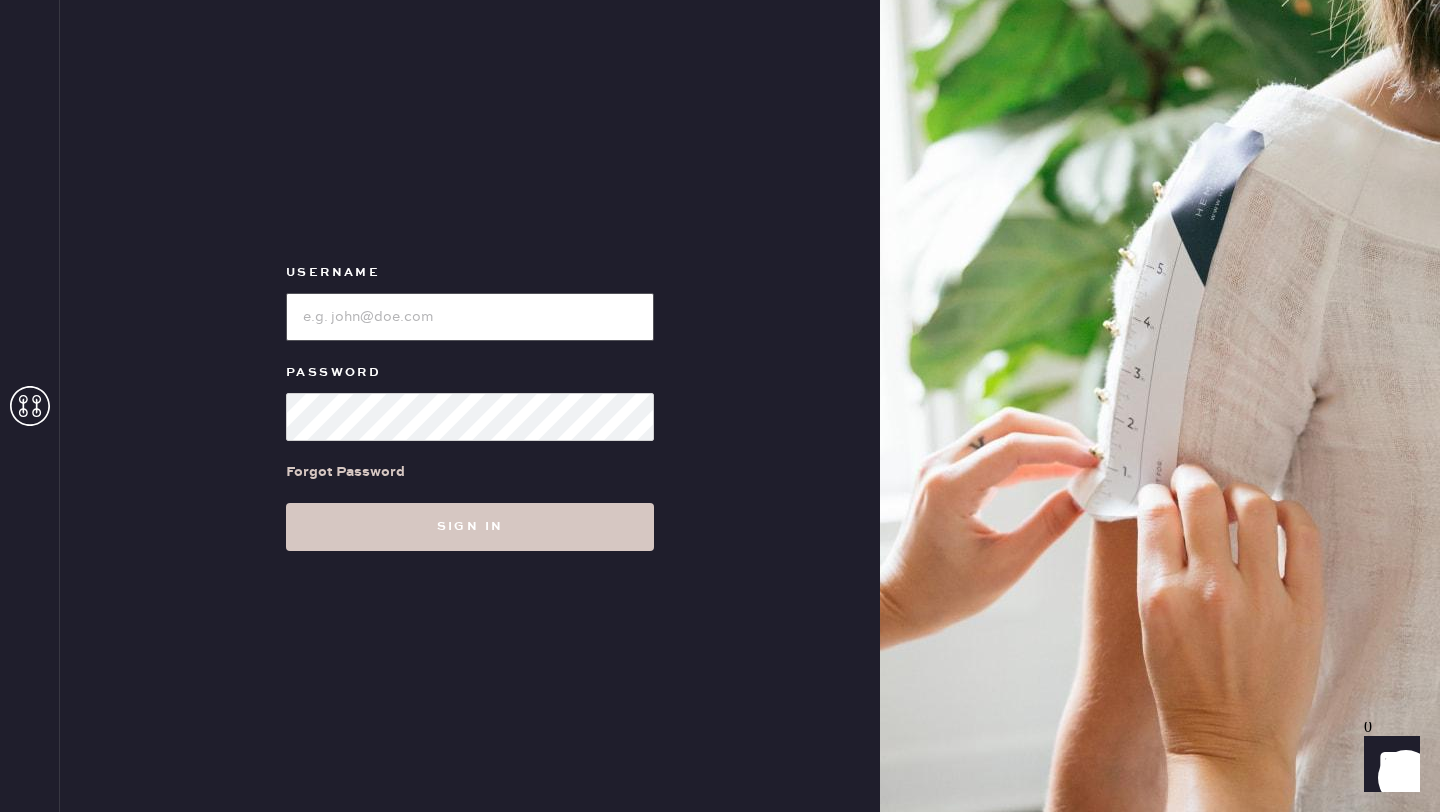 click at bounding box center (470, 317) 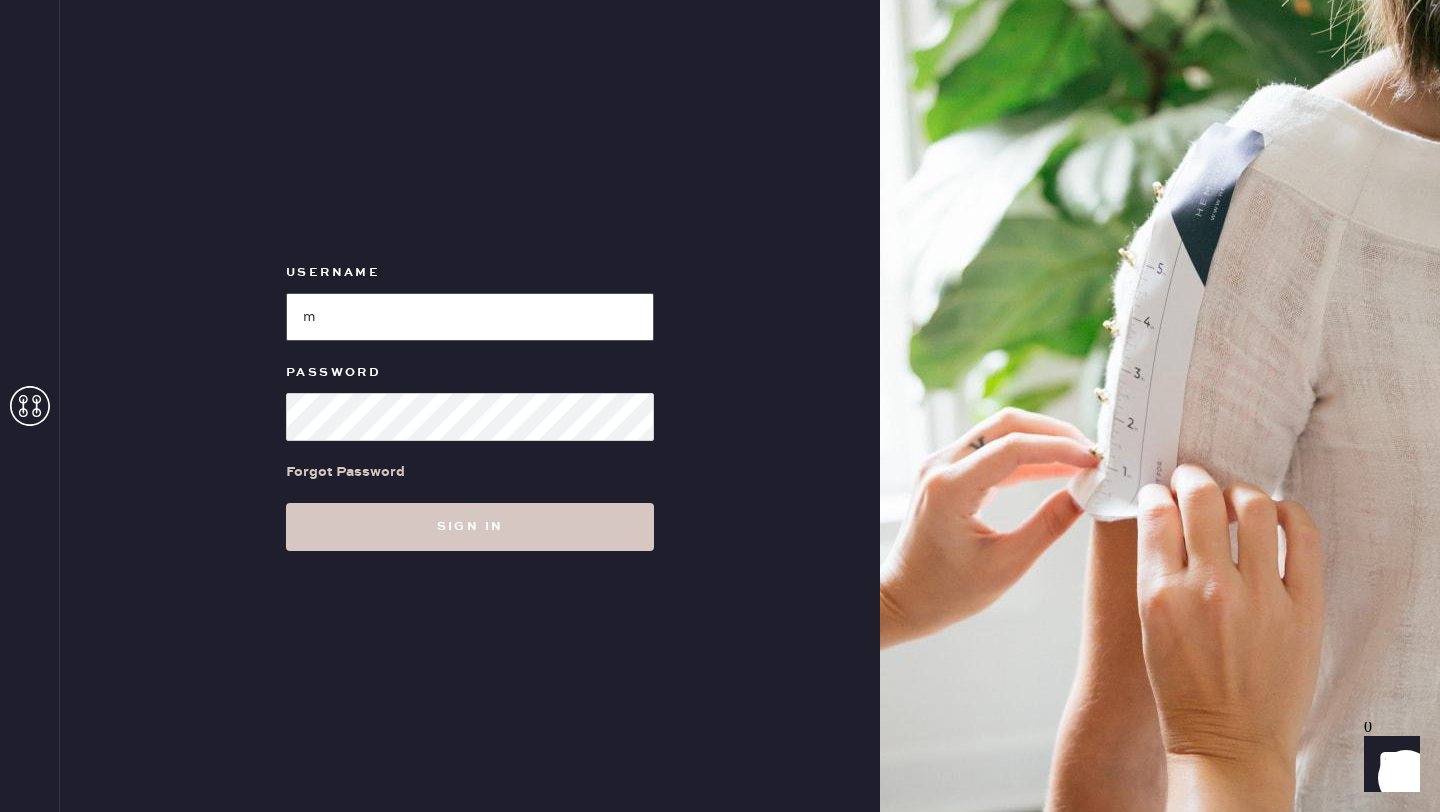 click at bounding box center [470, 317] 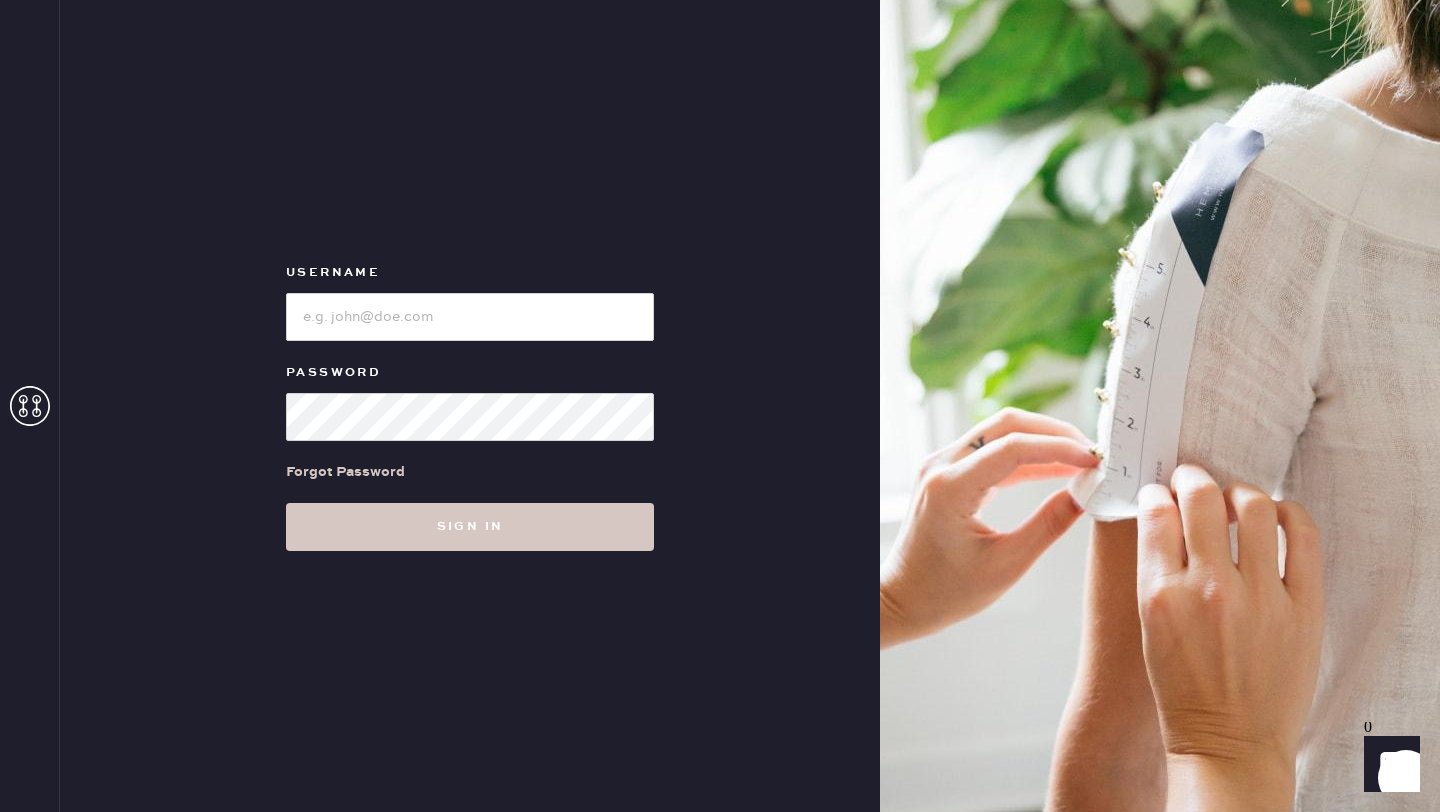 click on "Forgot Password" at bounding box center (470, 472) 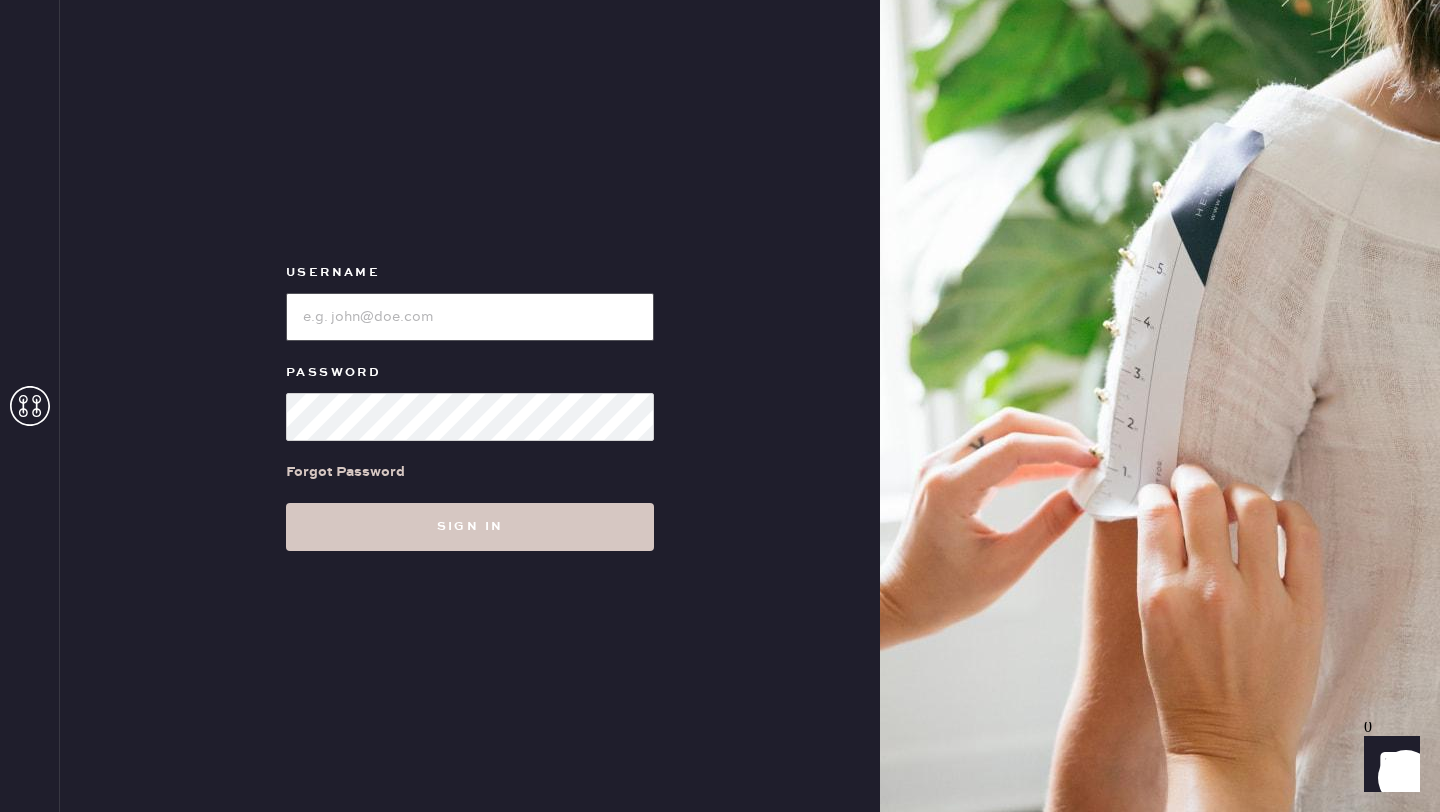 click at bounding box center (470, 317) 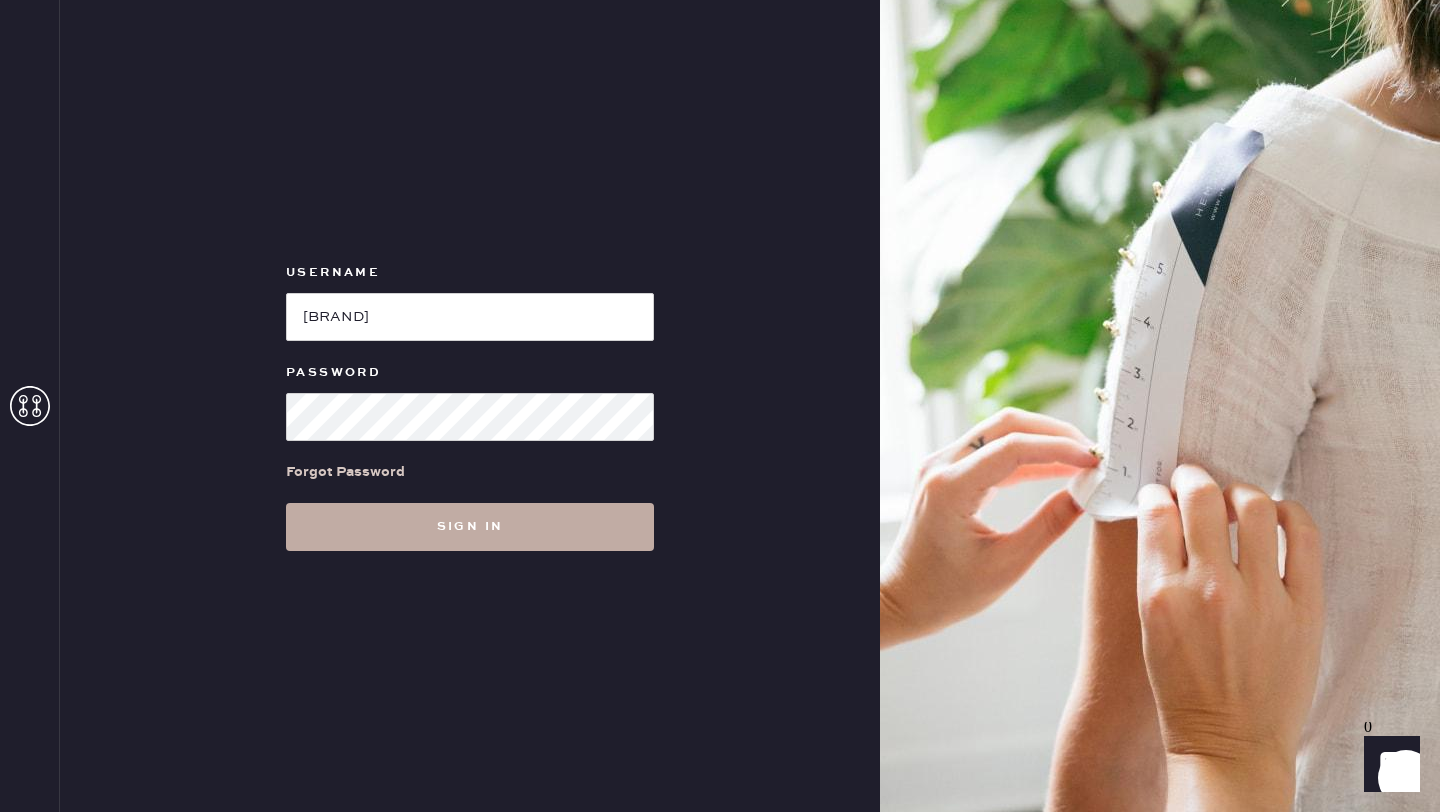 click on "Sign in" at bounding box center (470, 527) 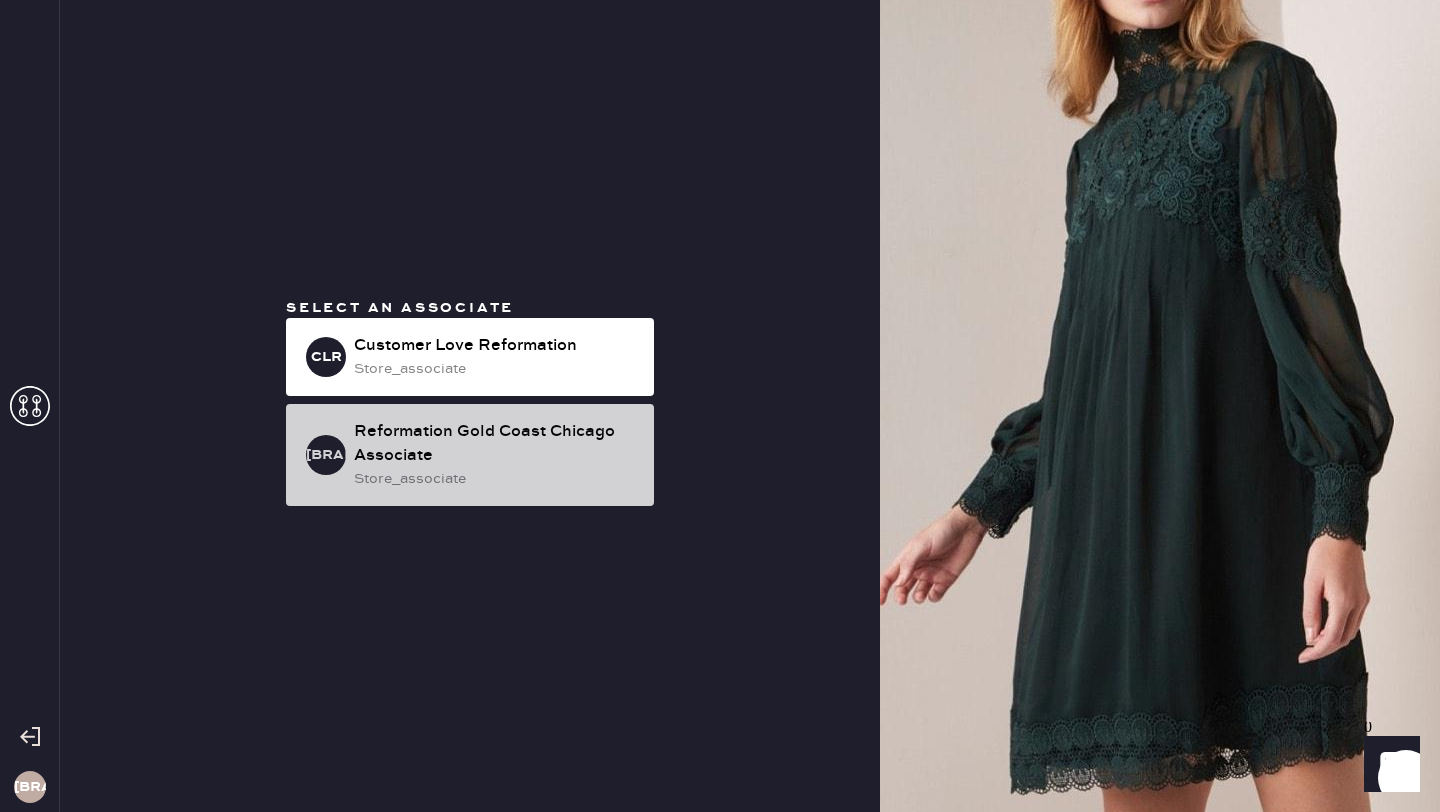 click on "Reformation Gold Coast Chicago Associate" at bounding box center [496, 444] 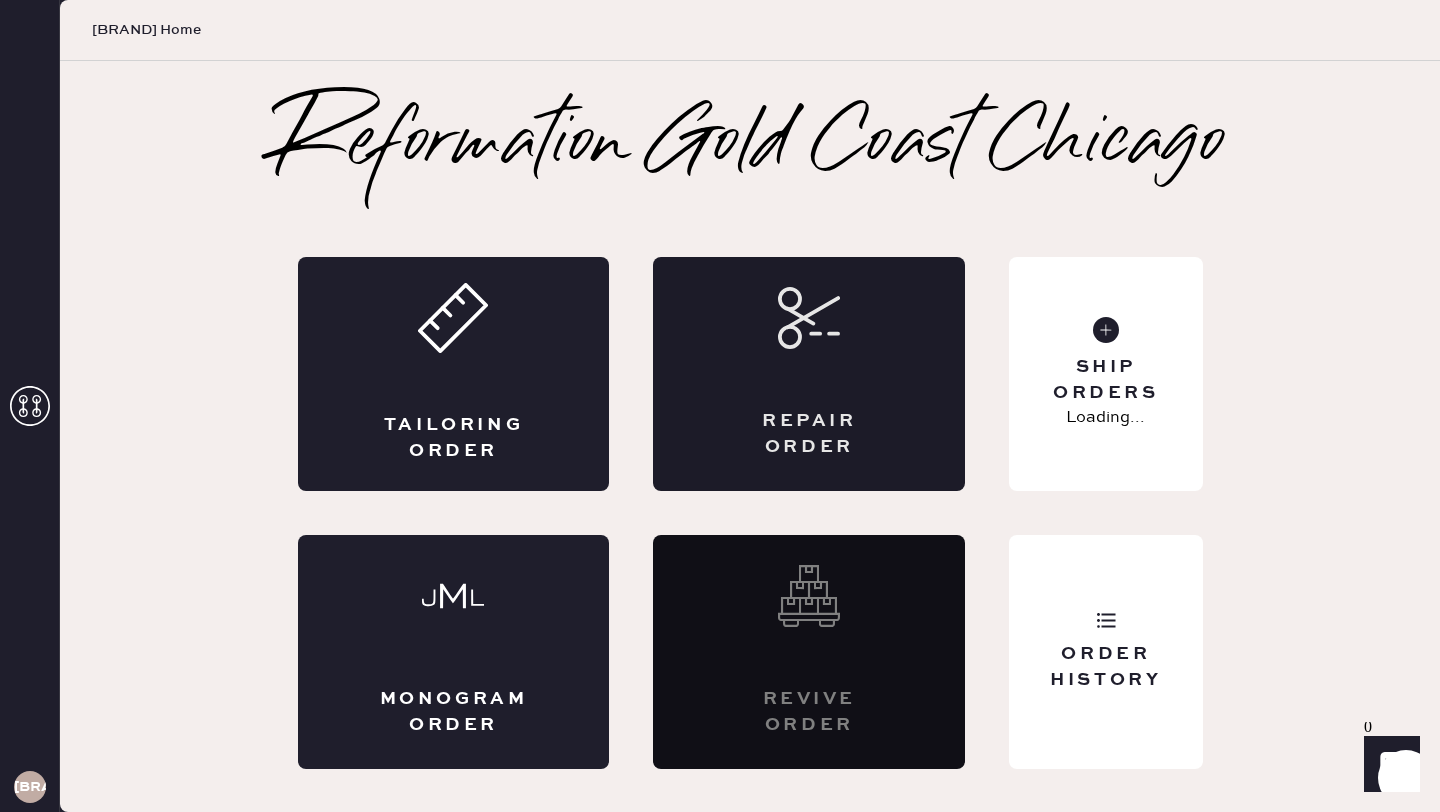 click on "Repair Order" at bounding box center [809, 374] 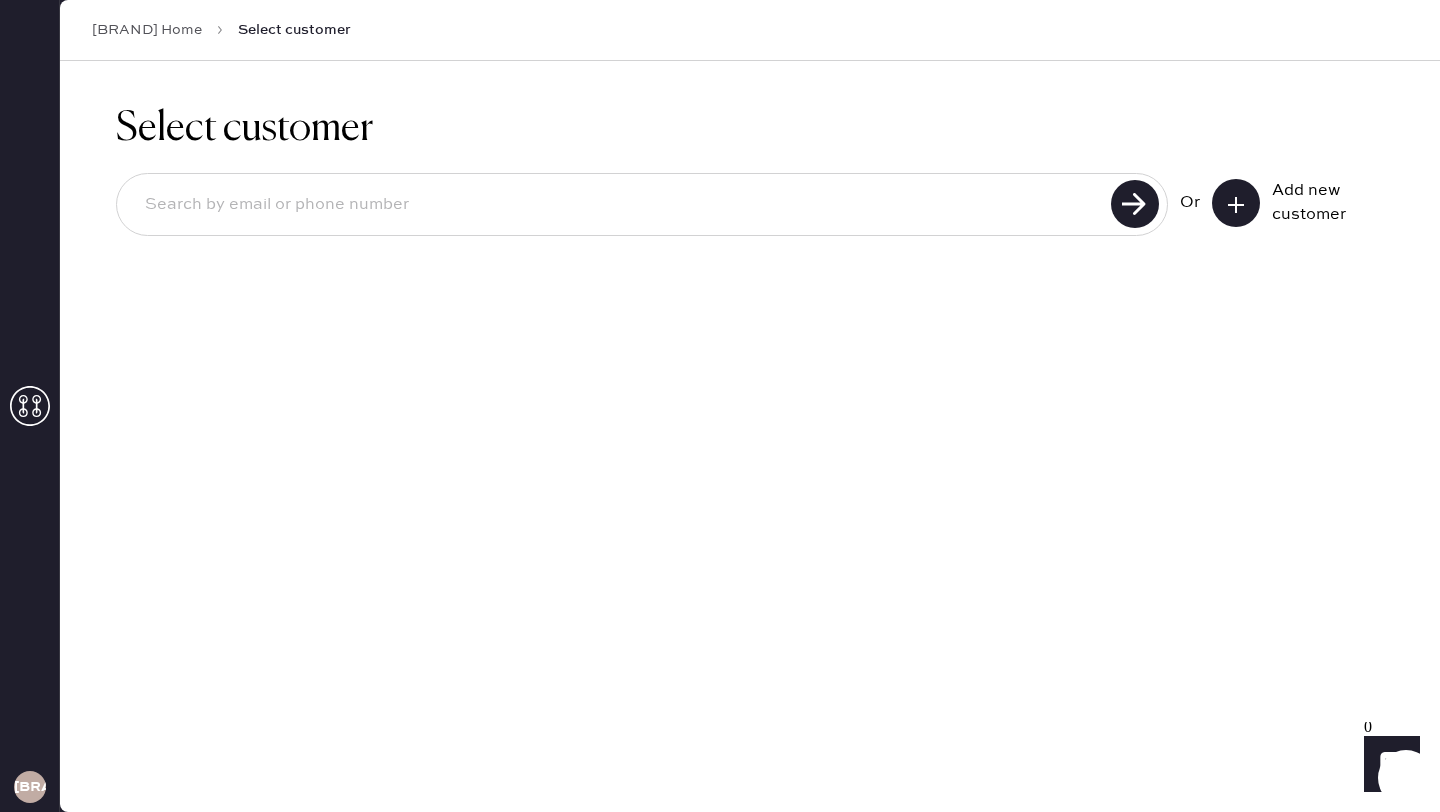click at bounding box center (1236, 203) 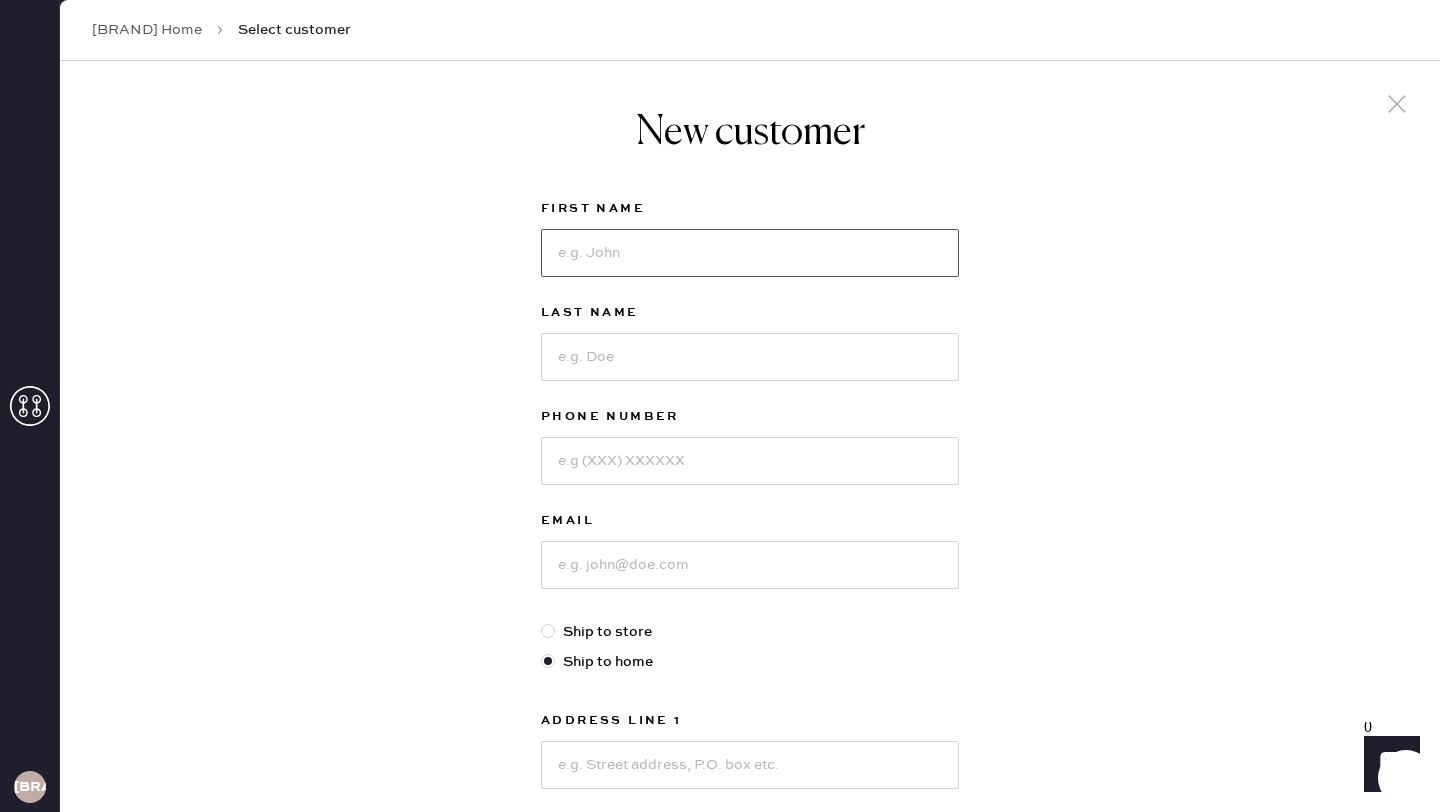 click at bounding box center [750, 253] 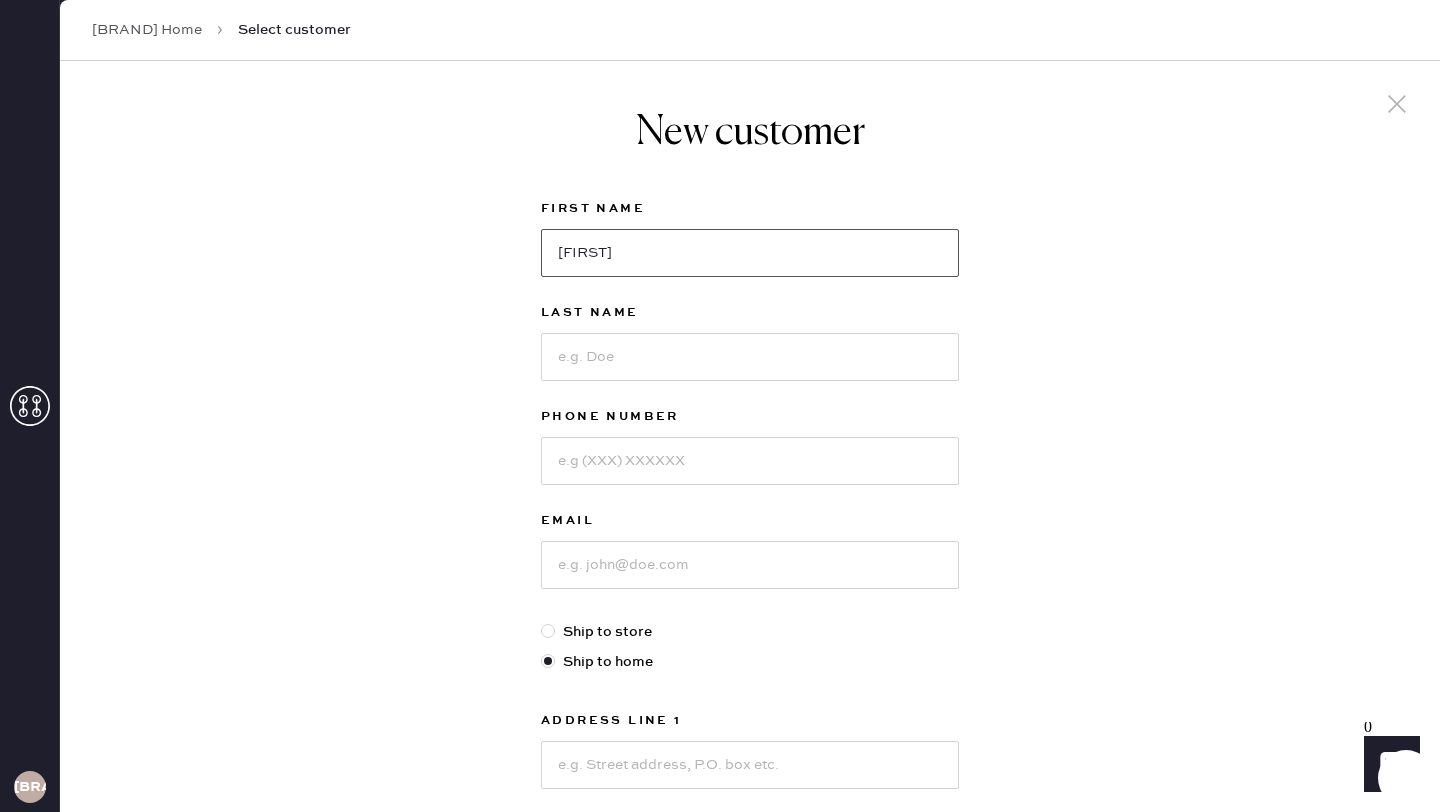 type on "[FIRST]" 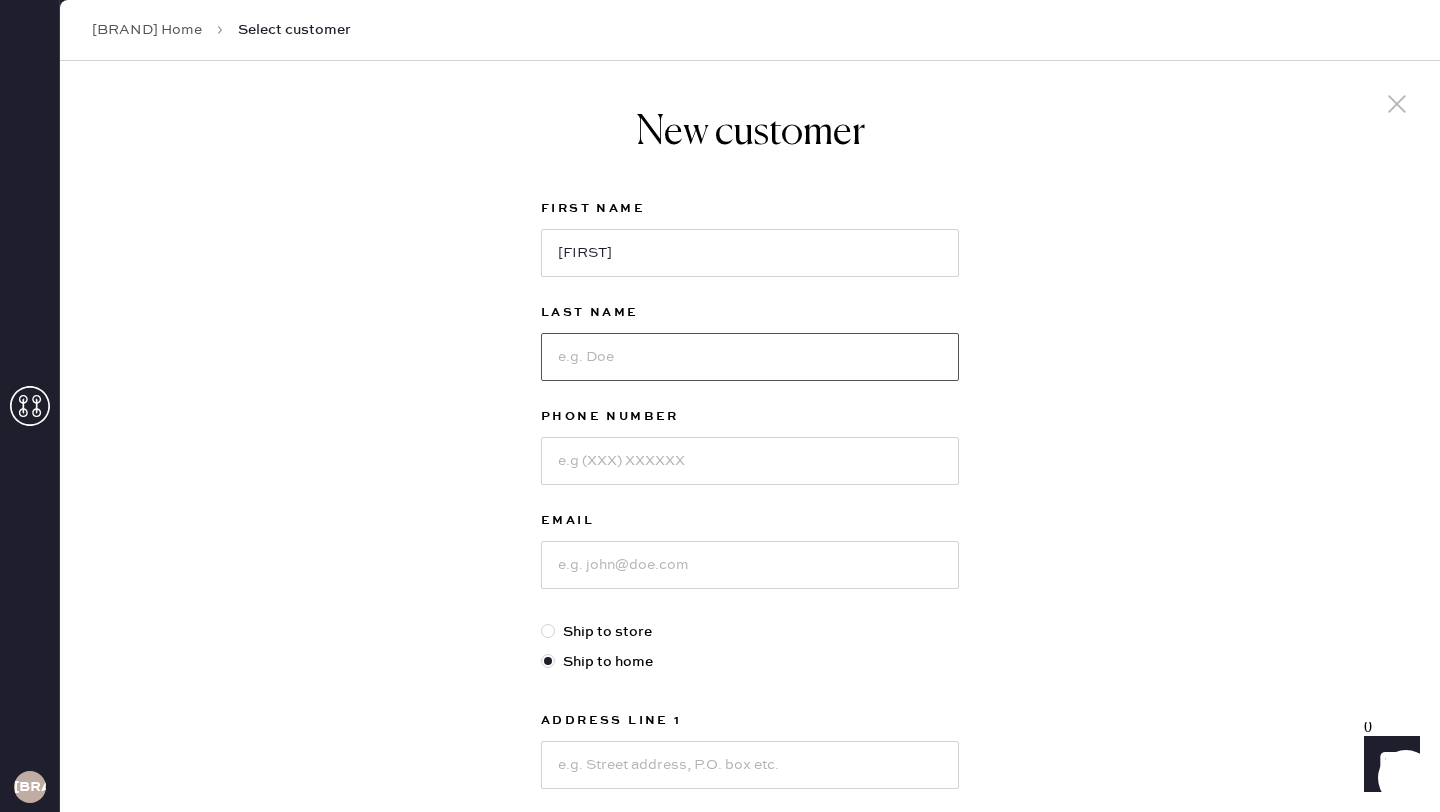 click at bounding box center (750, 357) 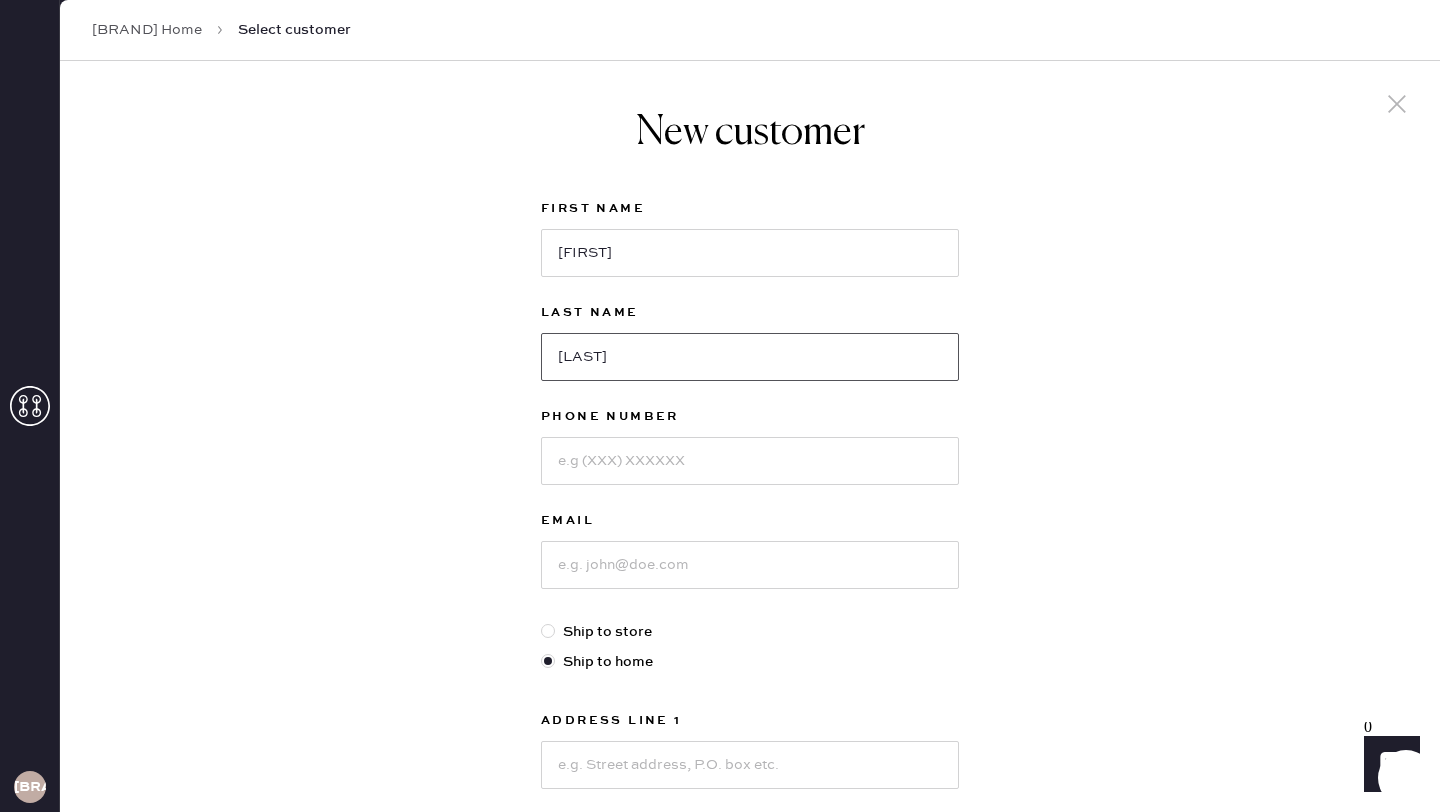 type on "[LAST]" 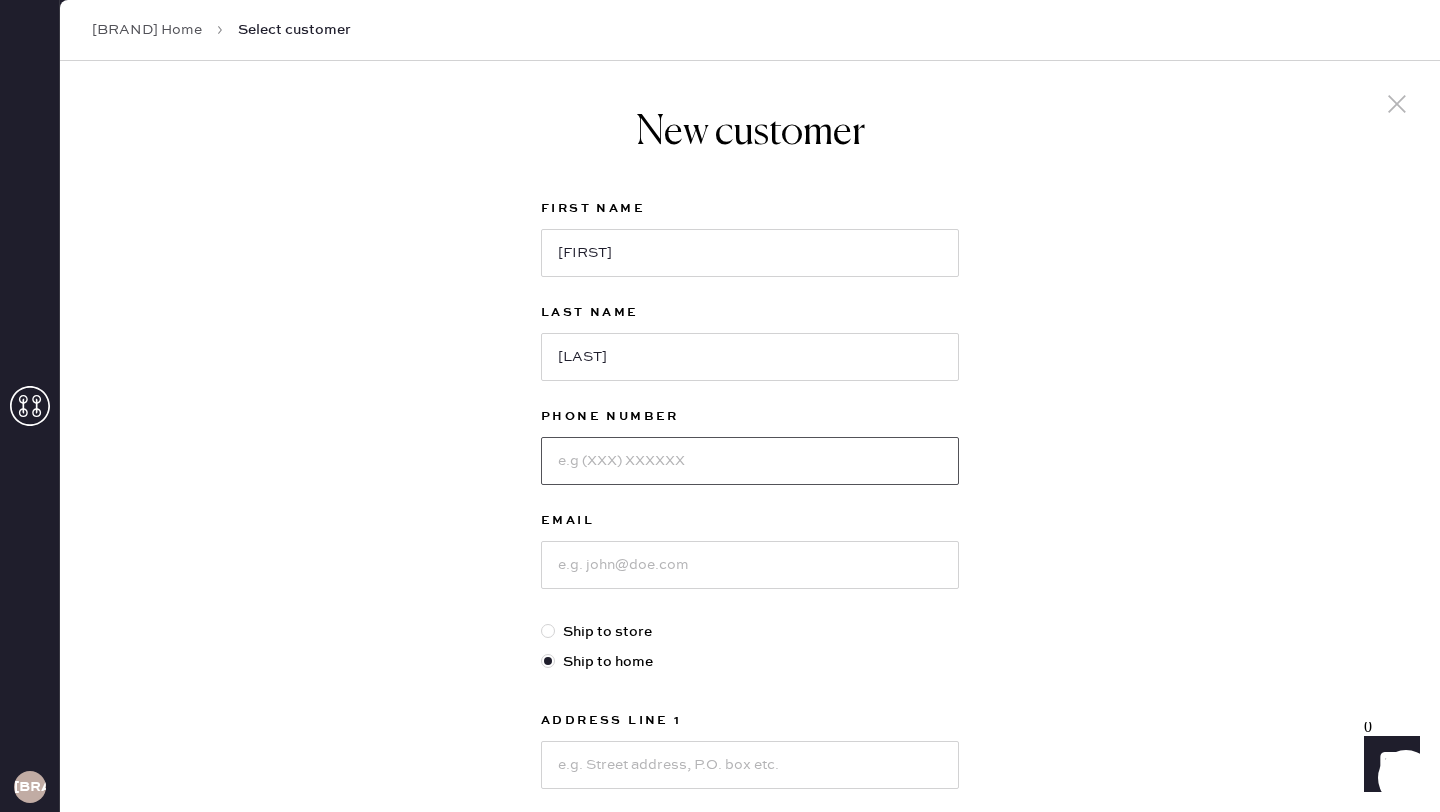 click at bounding box center [750, 461] 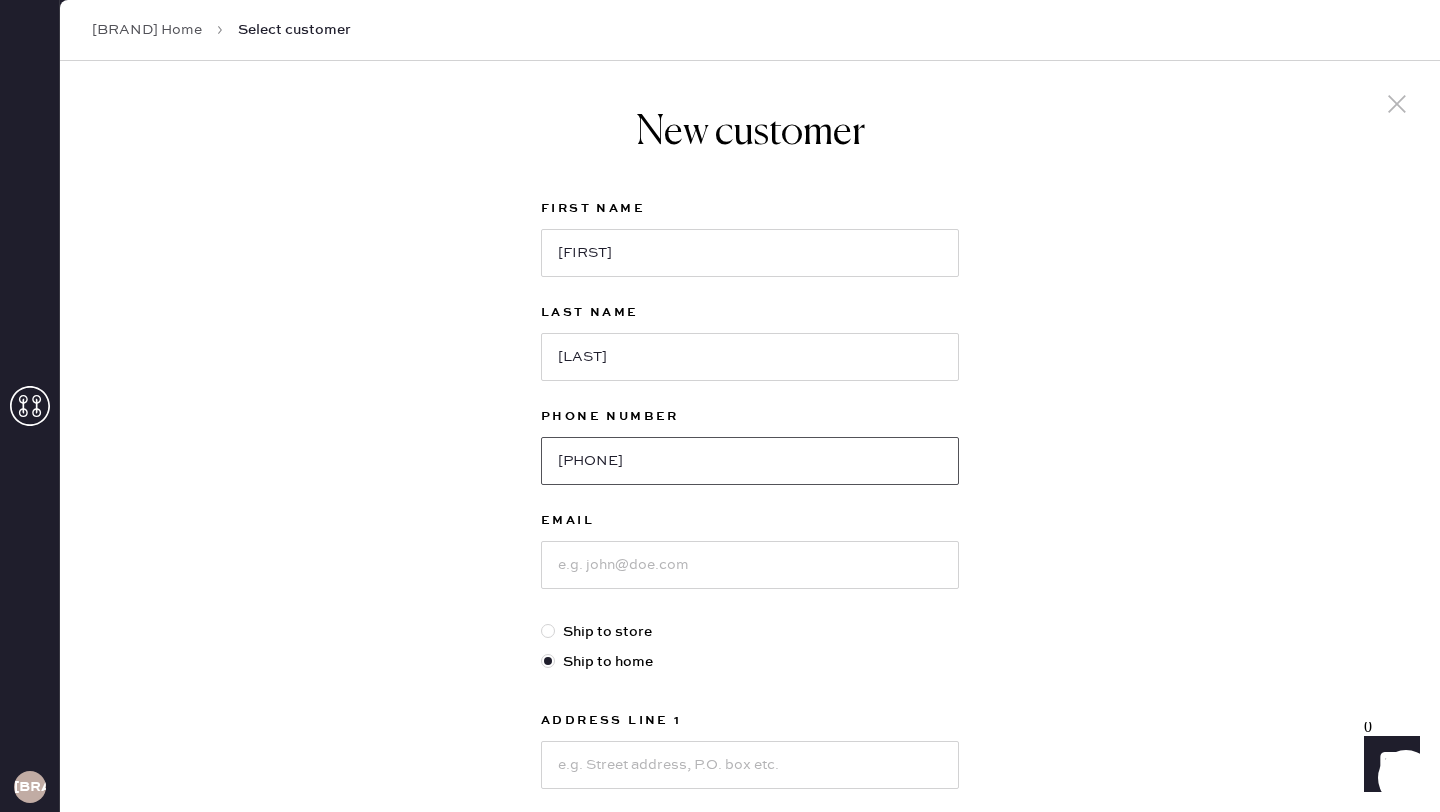 type on "[PHONE]" 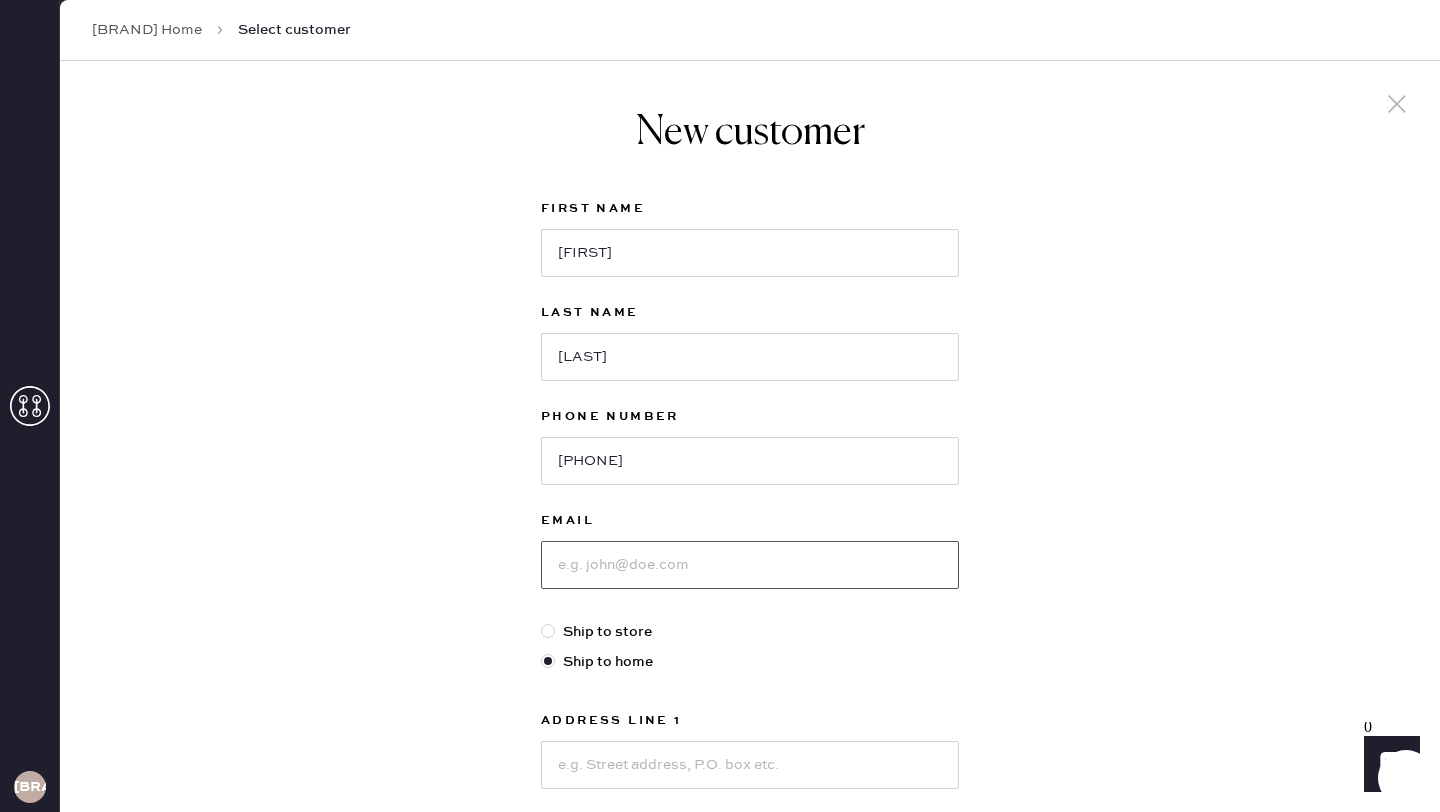 click at bounding box center (750, 565) 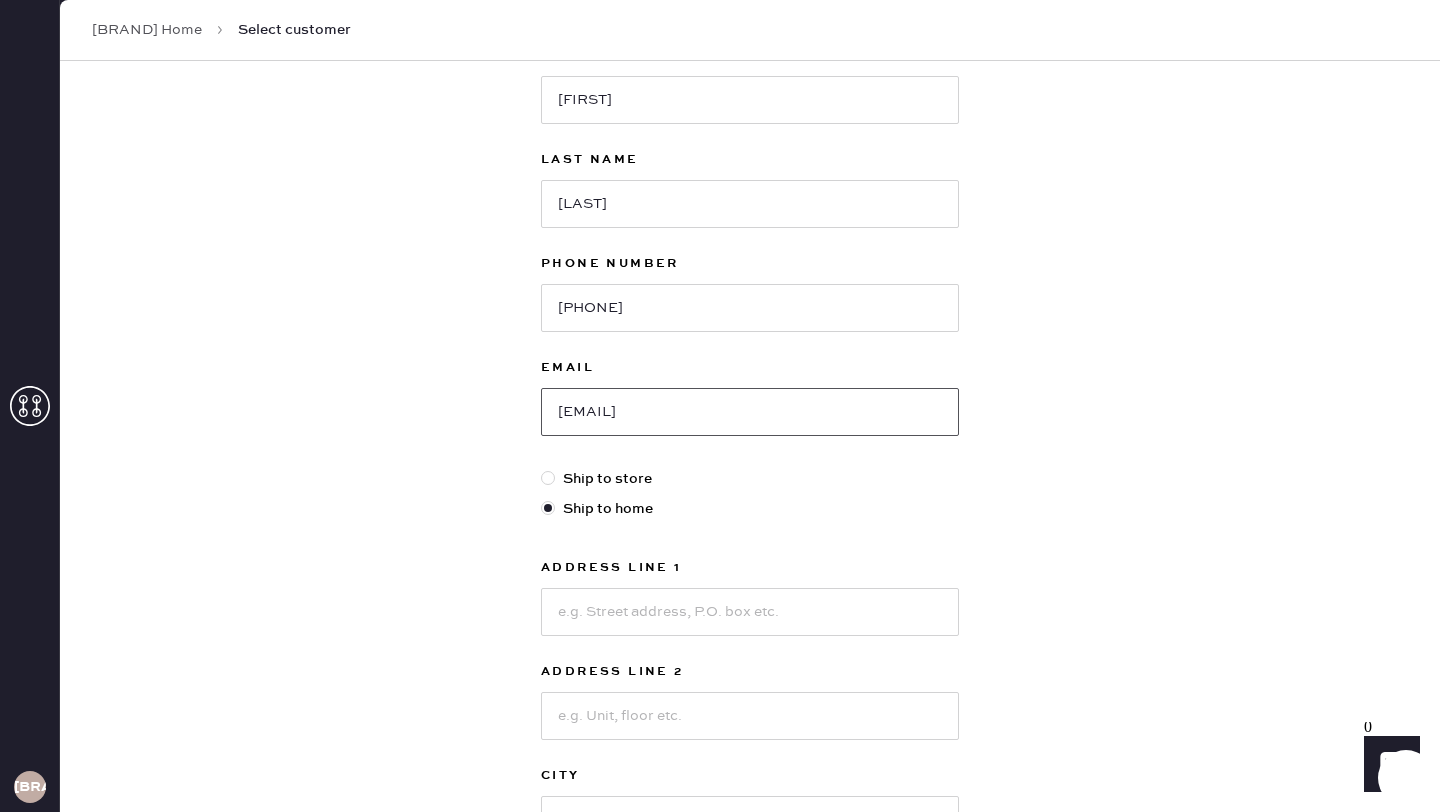 scroll, scrollTop: 165, scrollLeft: 0, axis: vertical 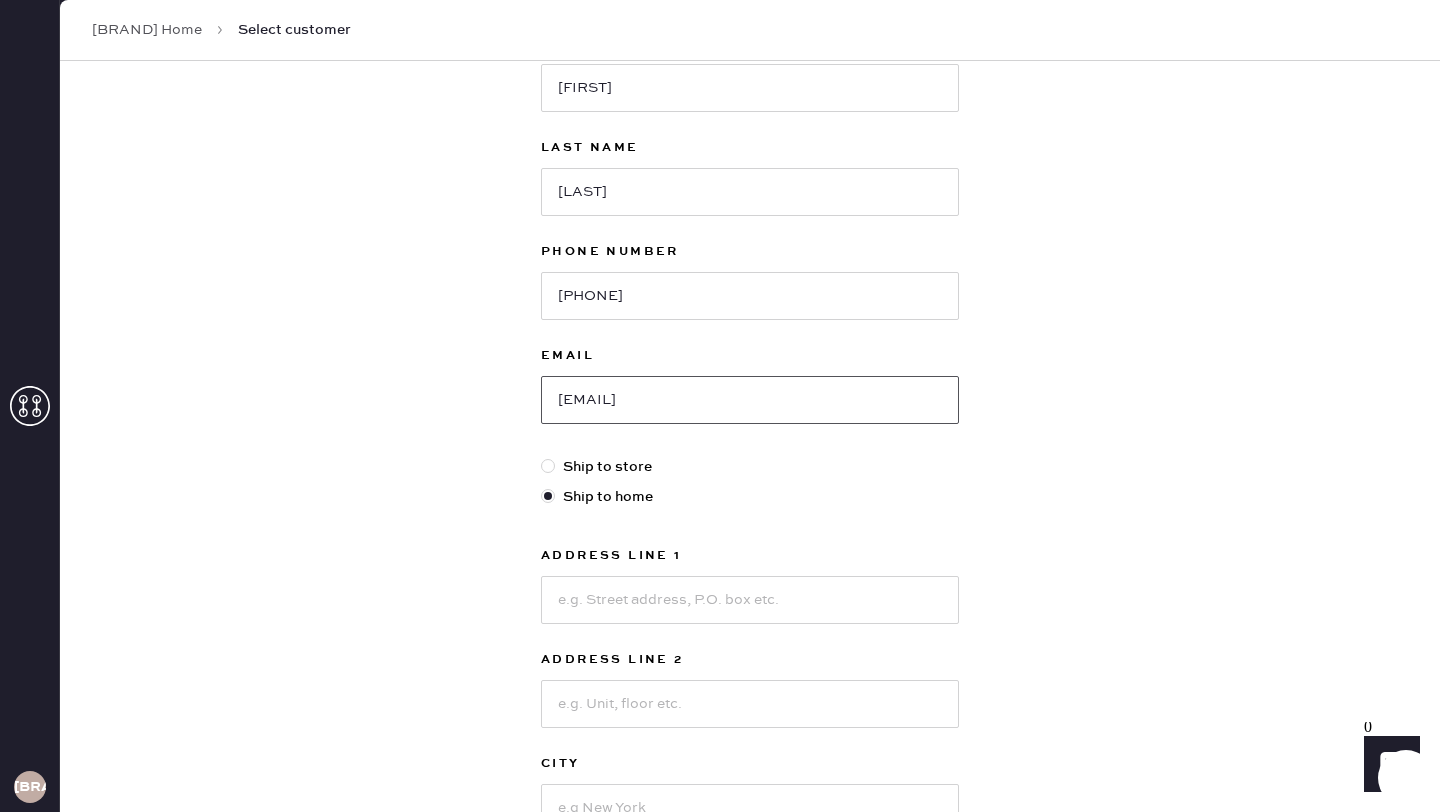 type on "[EMAIL]" 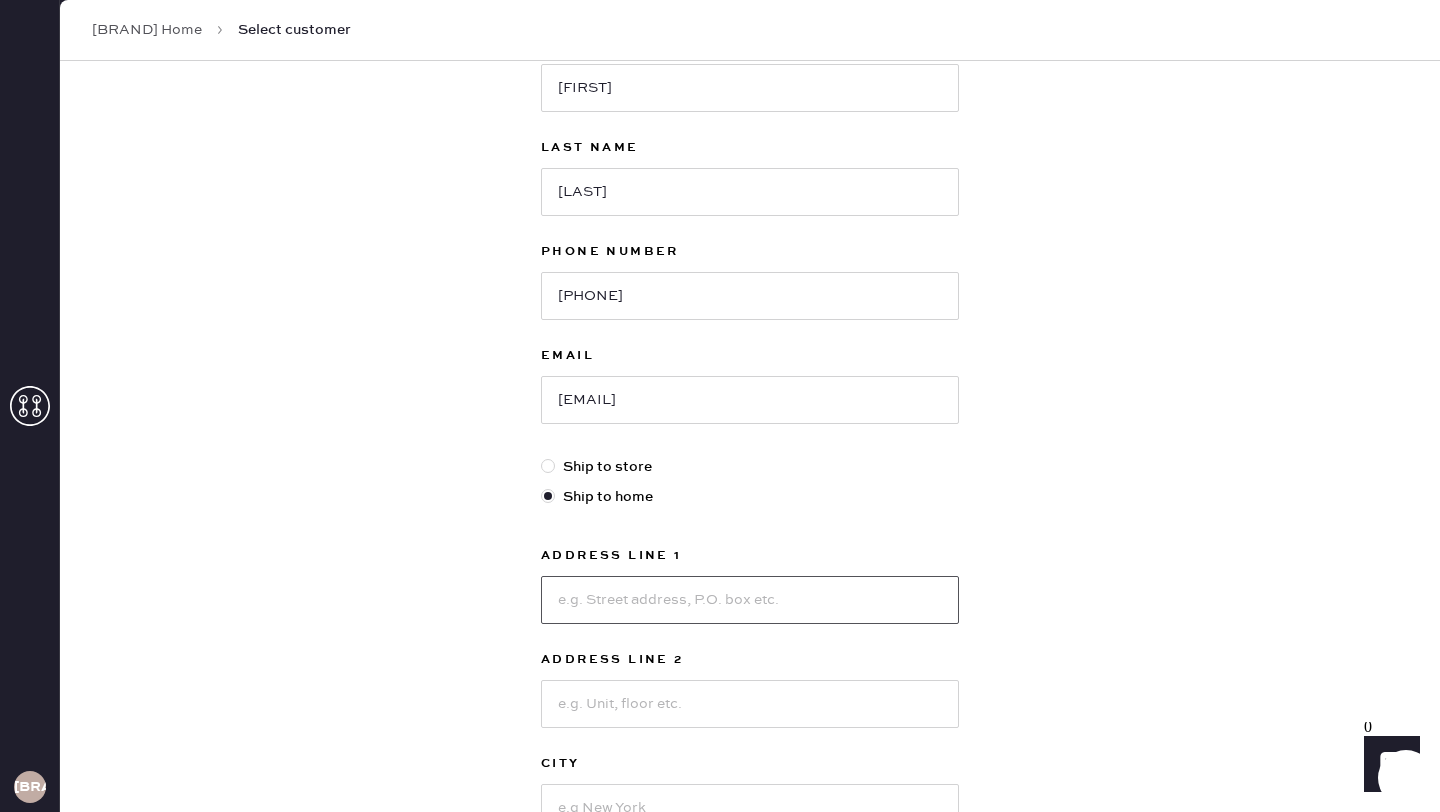 click at bounding box center (750, 600) 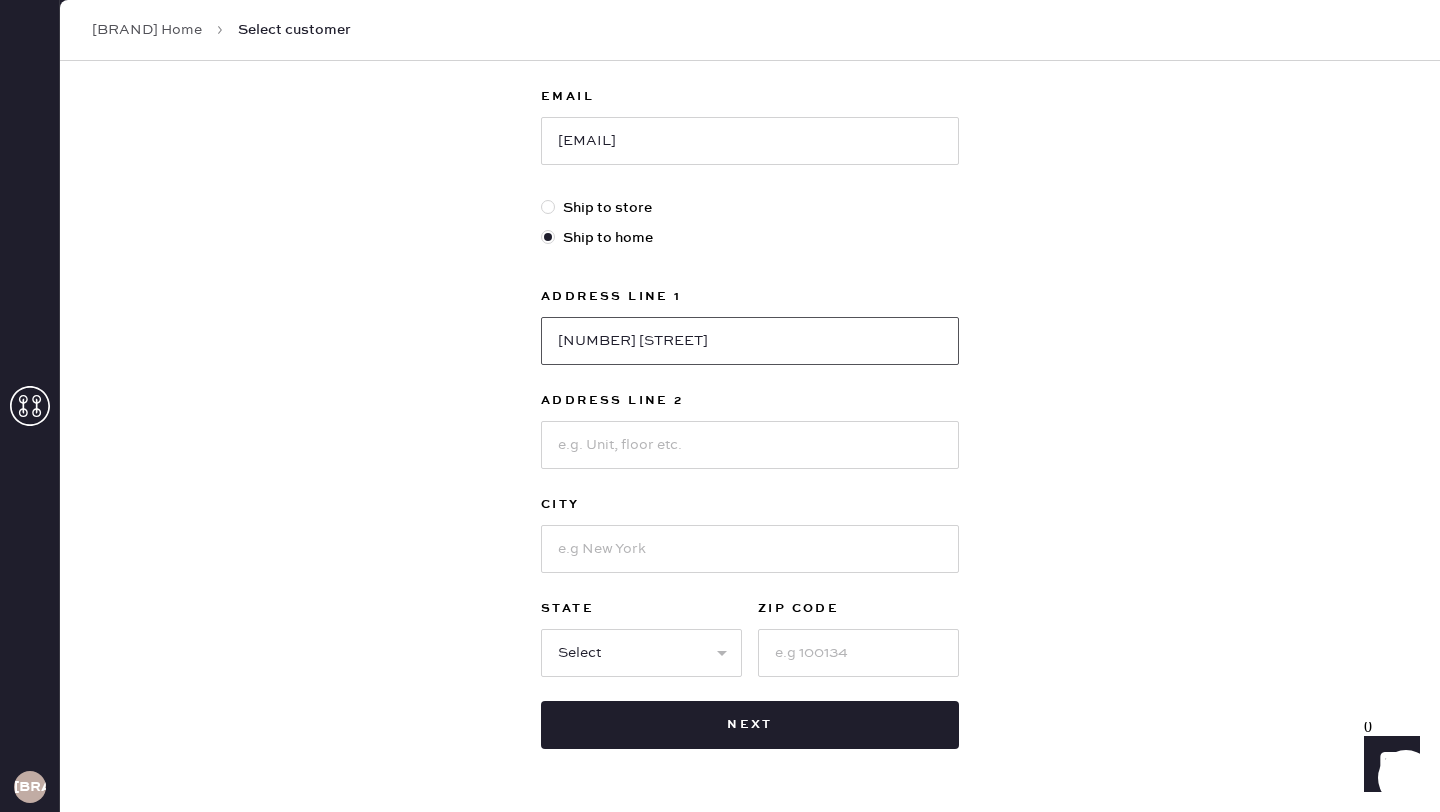 scroll, scrollTop: 434, scrollLeft: 0, axis: vertical 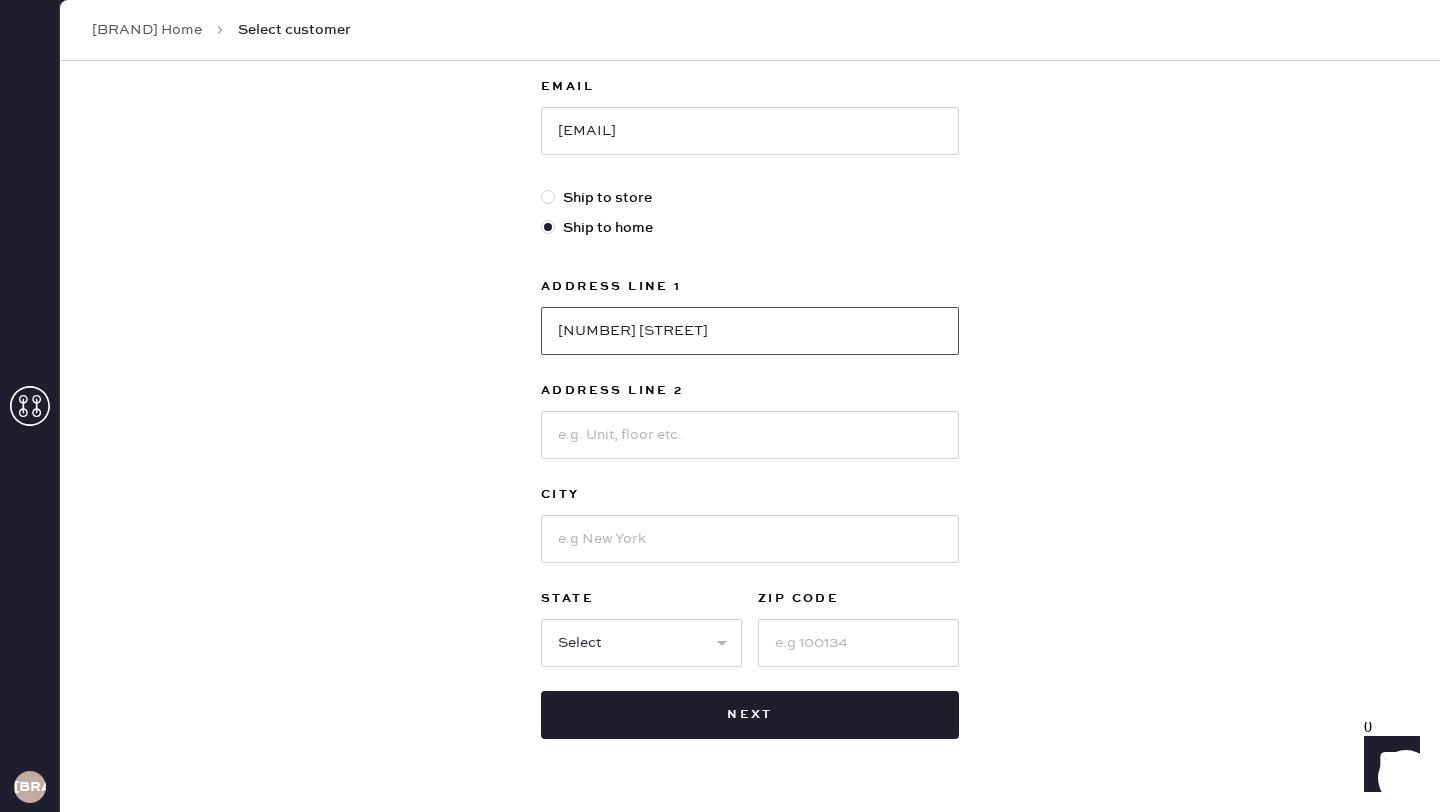 type on "[NUMBER] [STREET]" 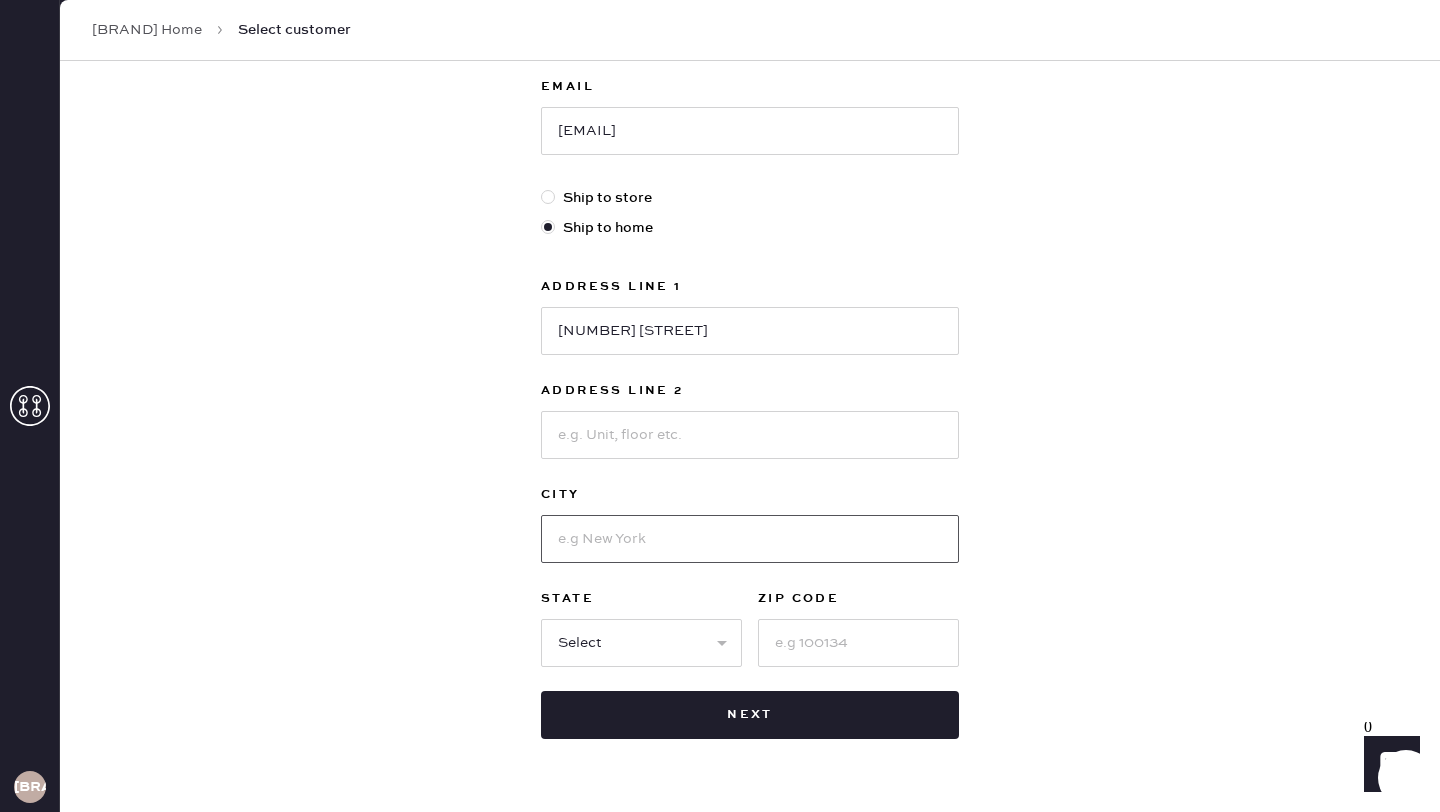 click at bounding box center [750, 539] 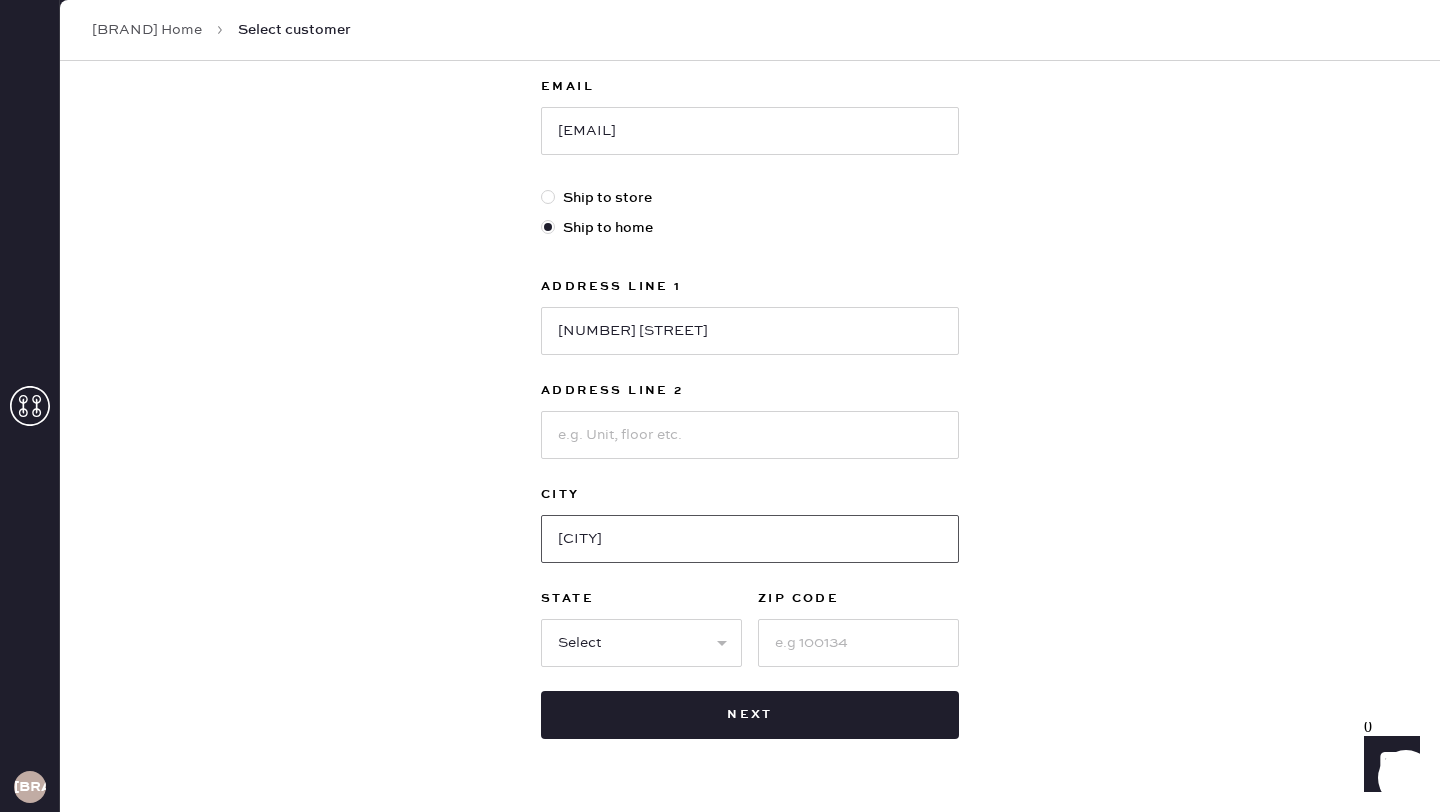 type on "[CITY]" 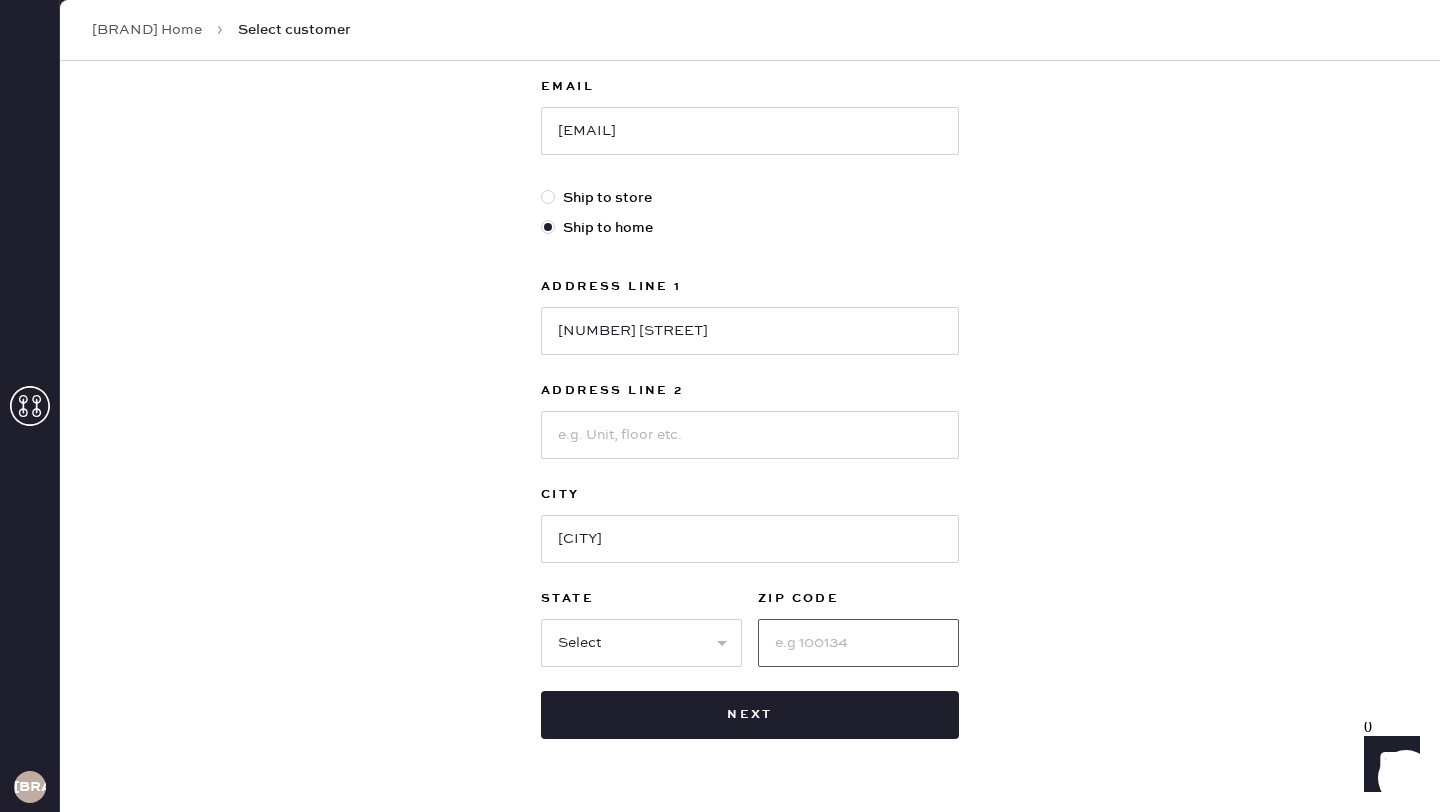 click at bounding box center (858, 643) 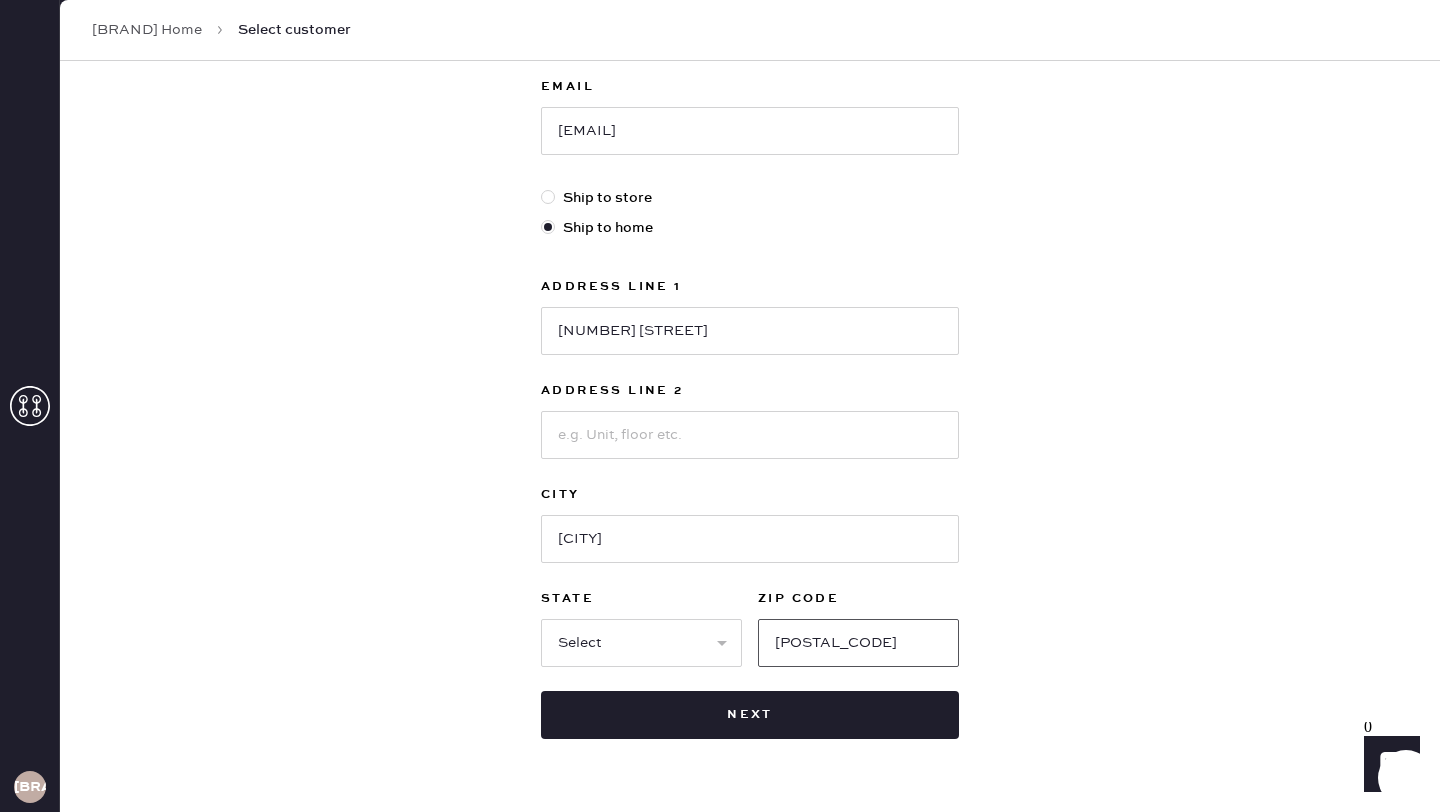 type on "[POSTAL_CODE]" 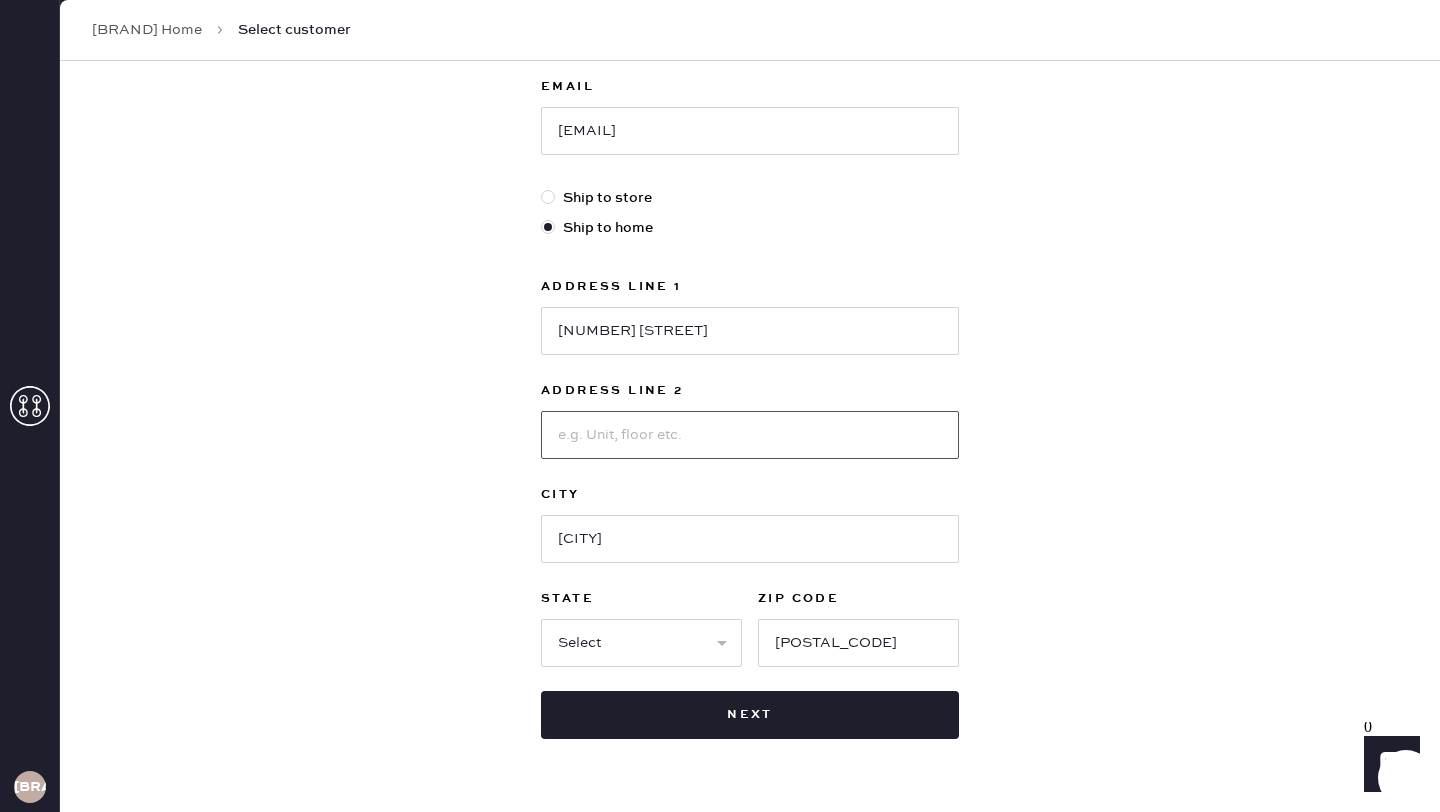 click at bounding box center [750, 435] 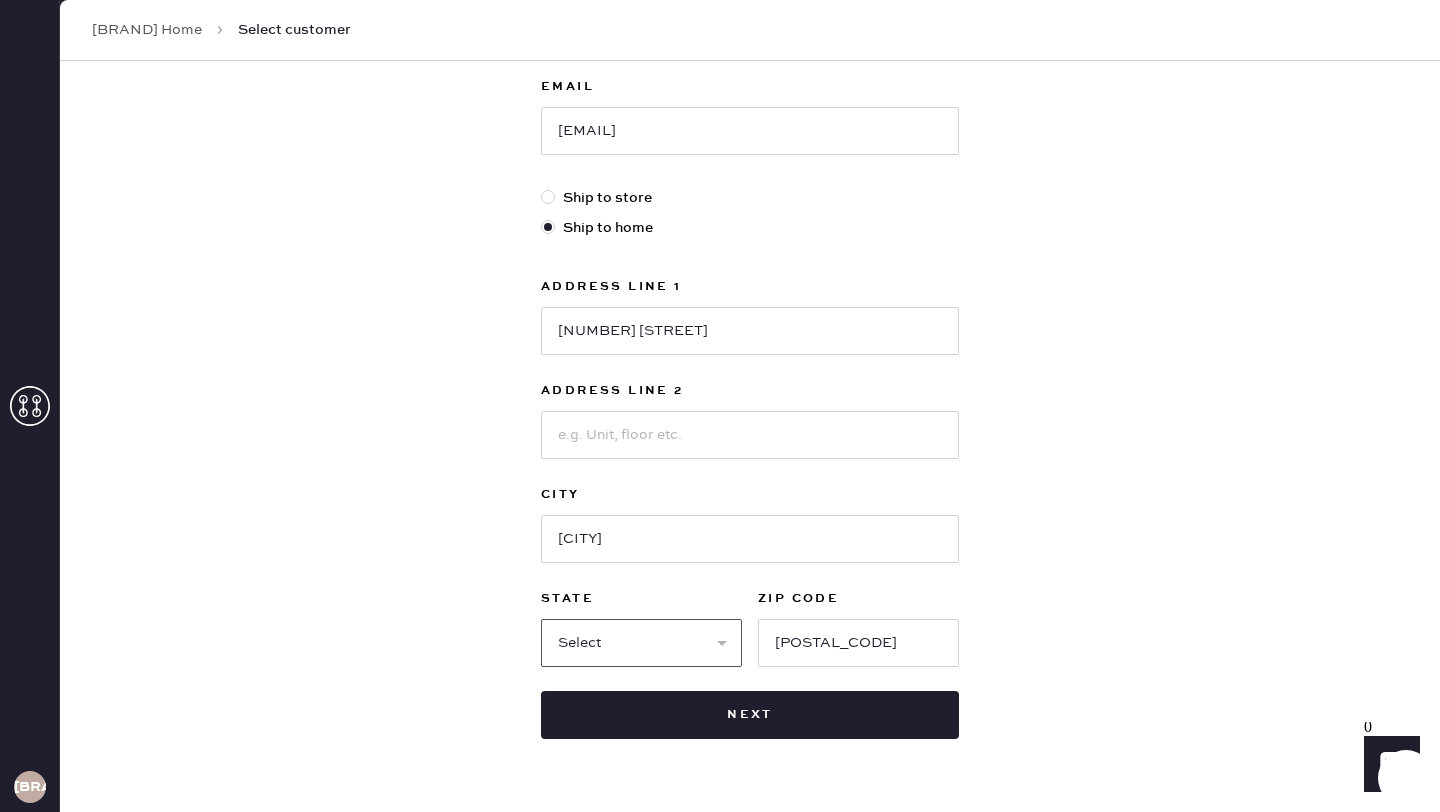 click on "Select AK AL AR AZ CA CO CT DC DE FL GA HI IA ID IL IN KS KY LA MA MD ME MI MN MO MS MT NC ND NE NH NJ NM NV NY OH OK OR PA RI SC SD TN TX UT VA VT WA WI WV WY" at bounding box center (641, 643) 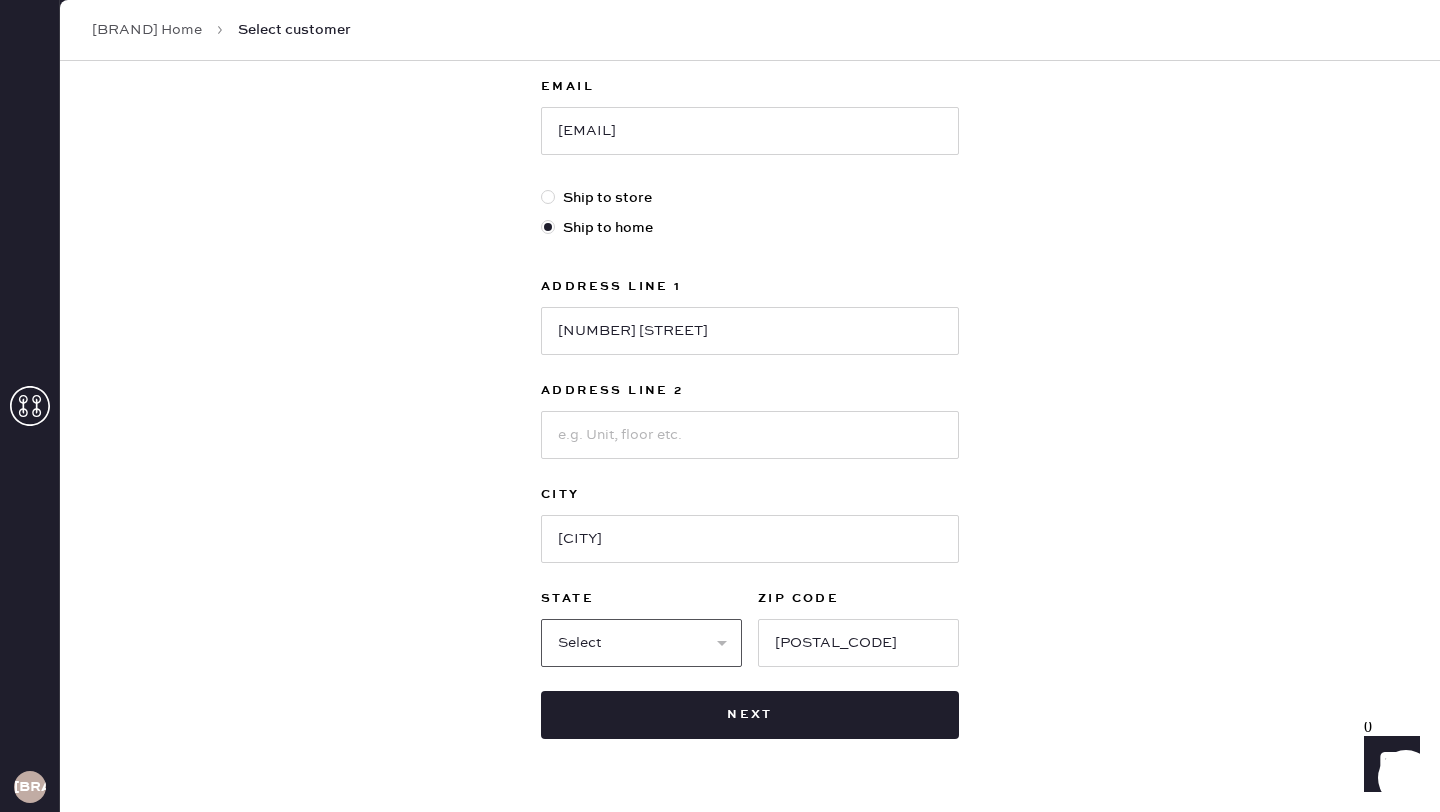 select on "IL" 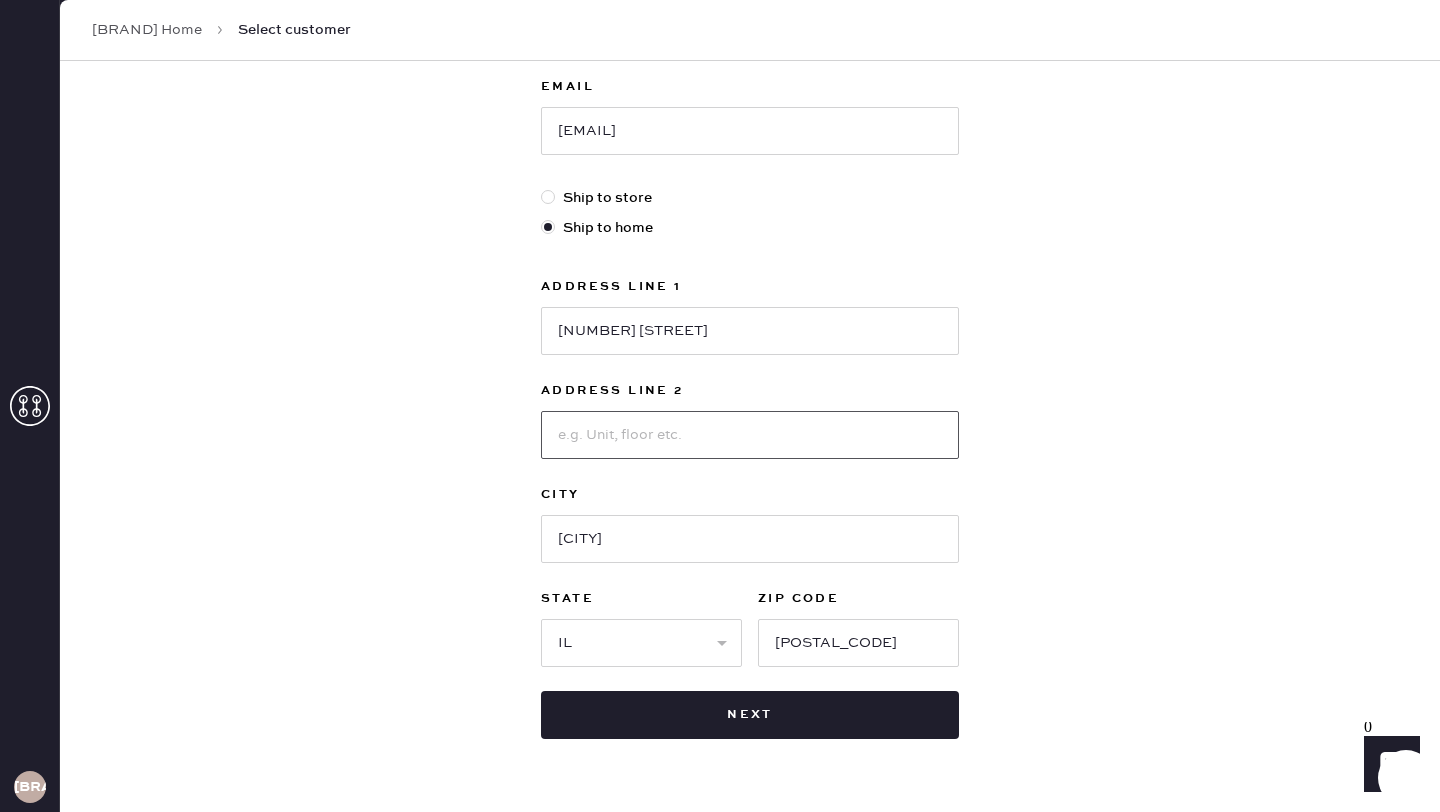 click at bounding box center (750, 435) 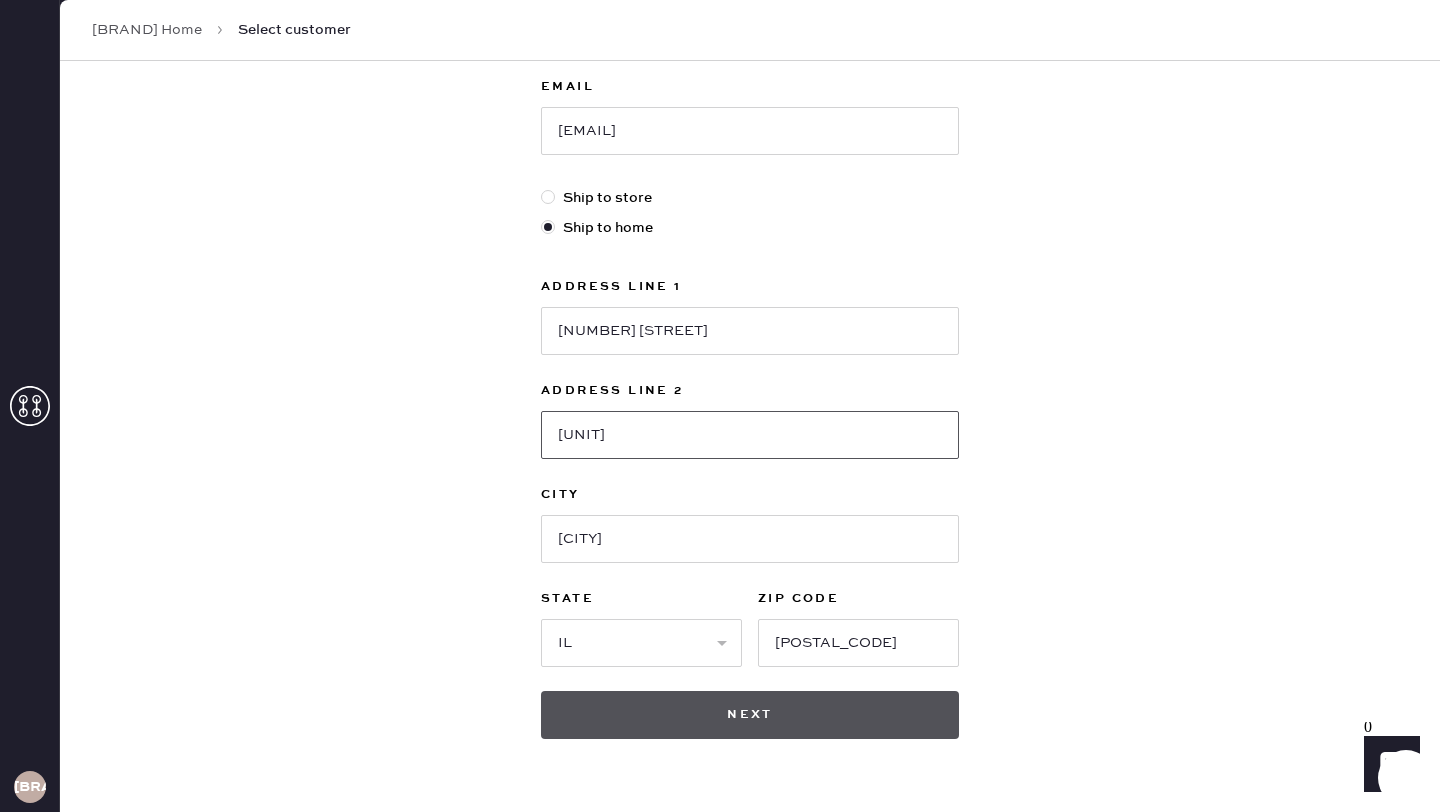 type on "[UNIT]" 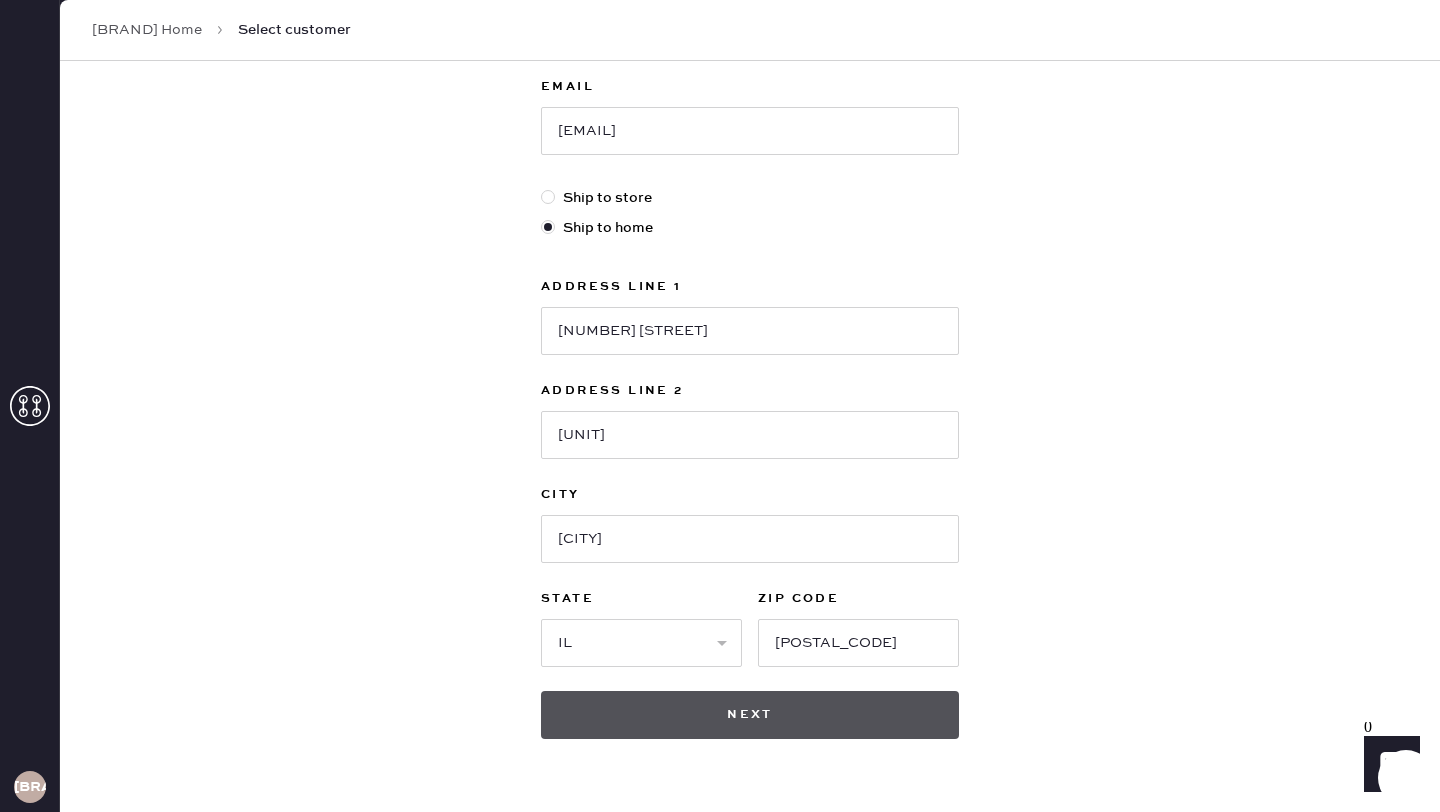 click on "Next" at bounding box center [750, 715] 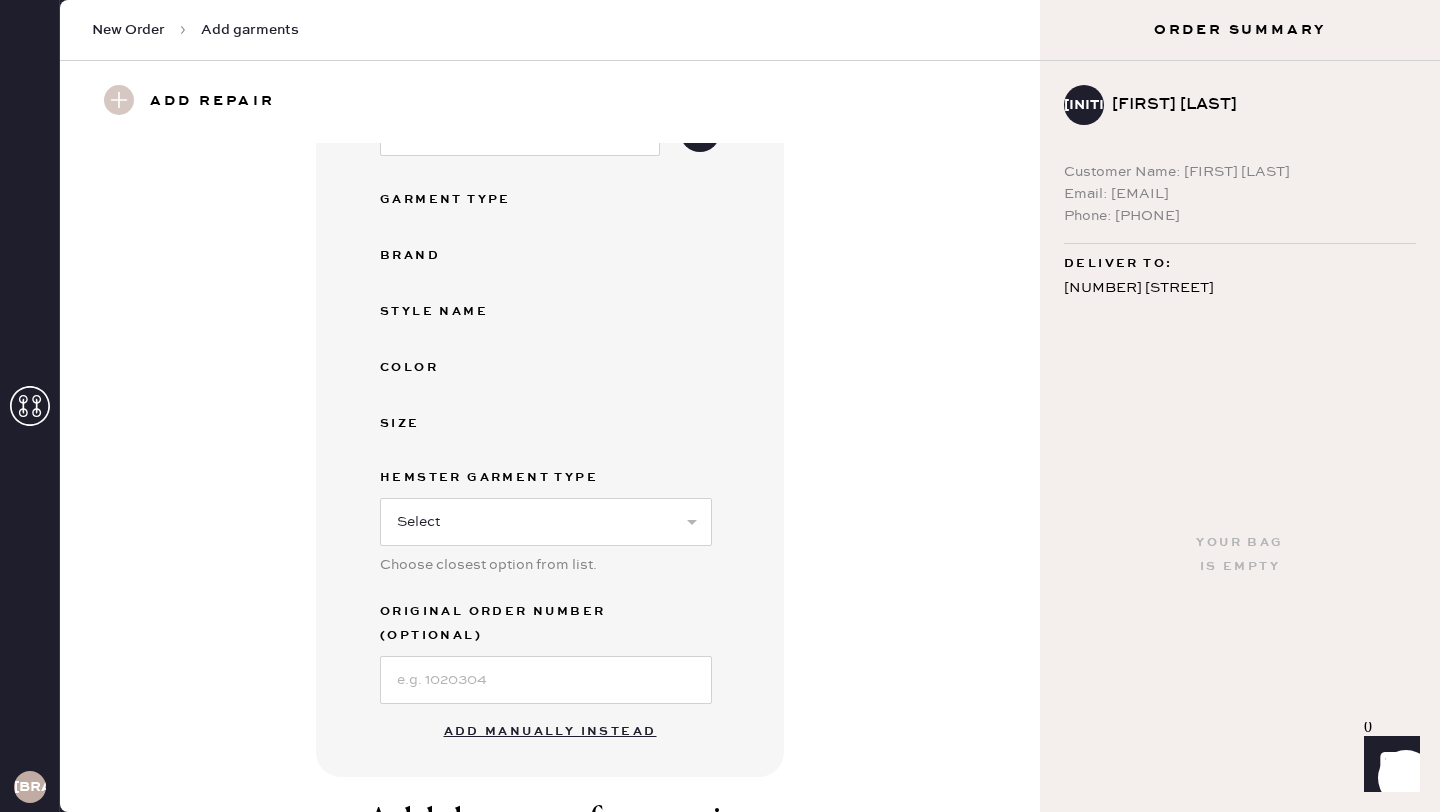click on "Add manually instead" at bounding box center [550, 732] 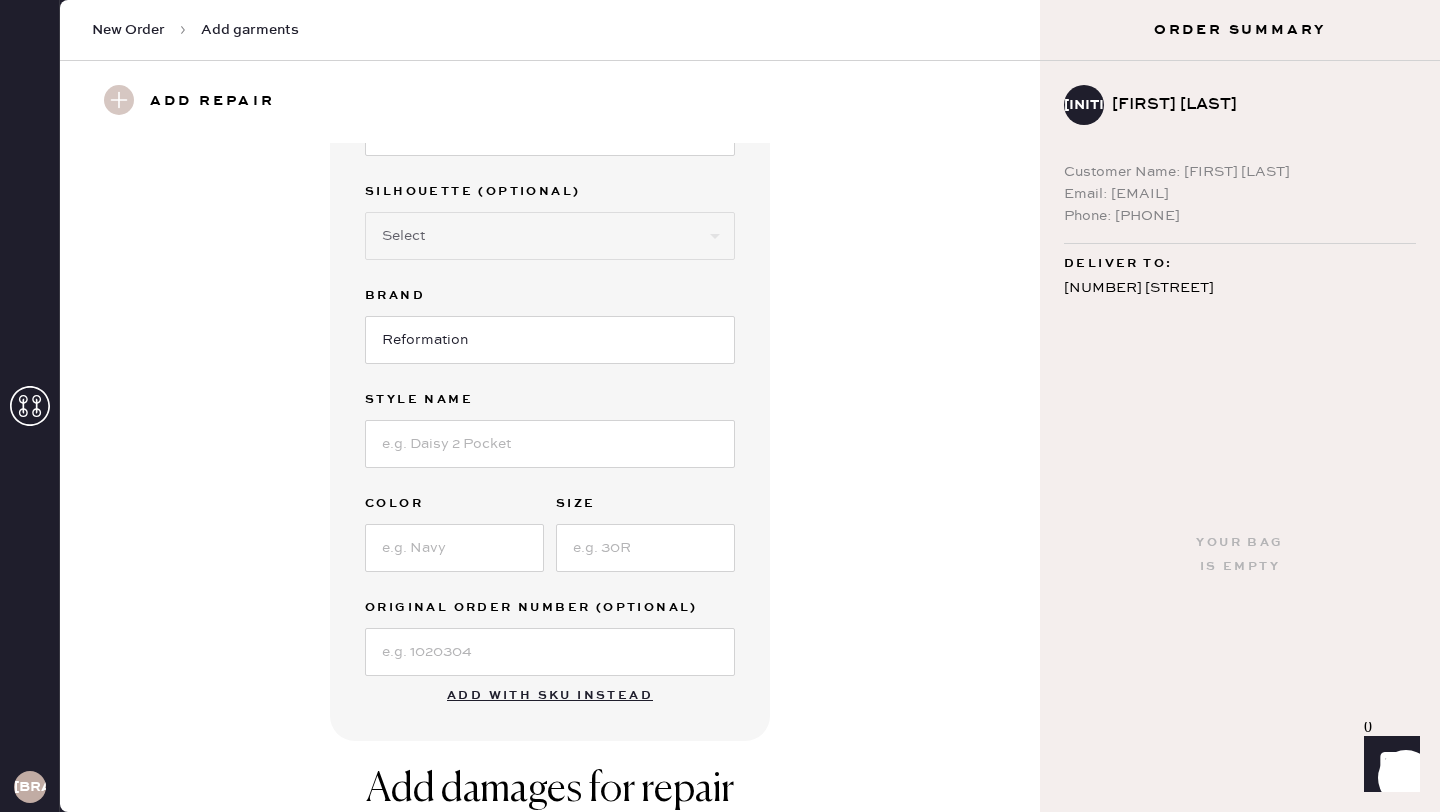 scroll, scrollTop: 0, scrollLeft: 0, axis: both 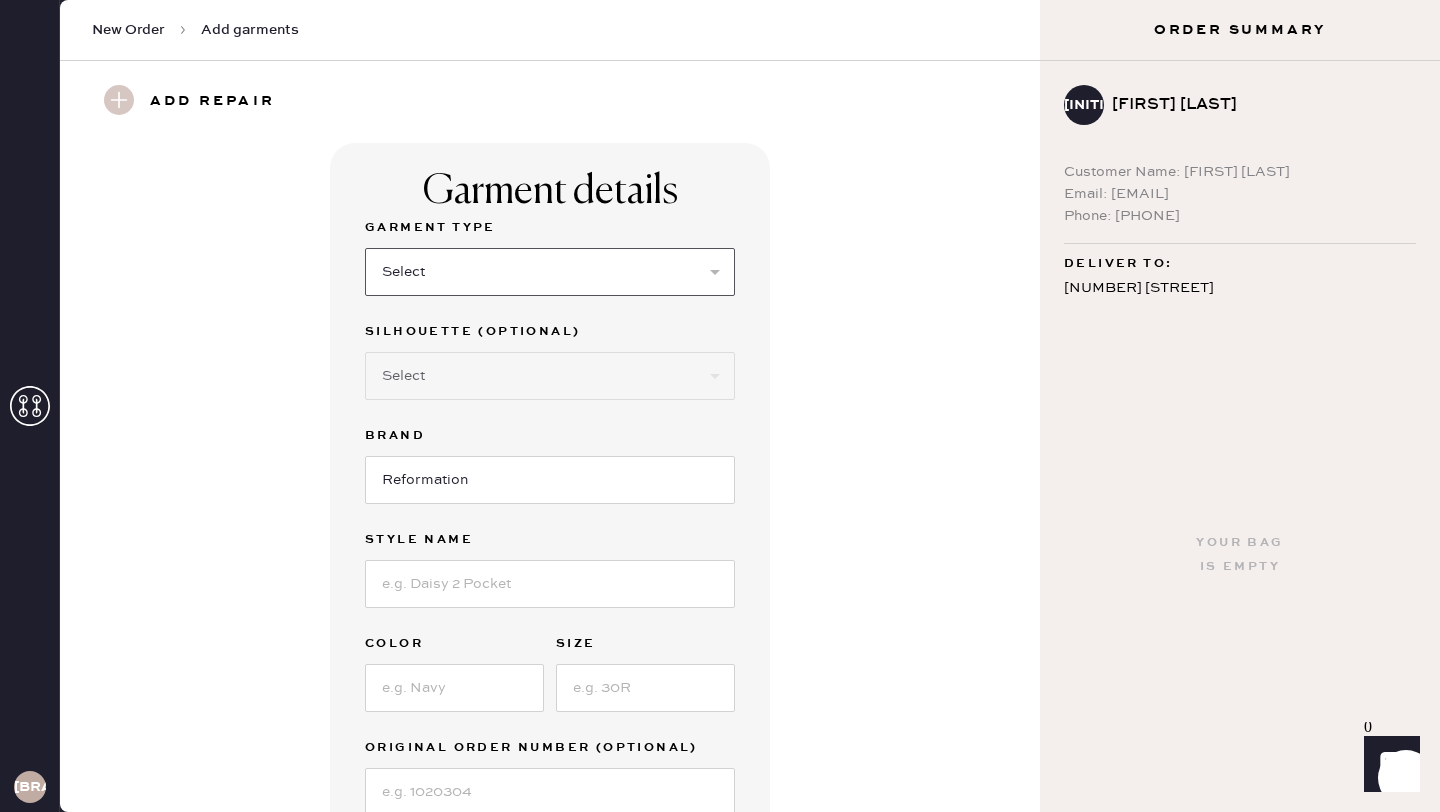 click on "Select Basic Skirt Jeans Leggings Pants Shorts Basic Sleeved Dress Basic Sleeveless Dress Basic Strap Dress Strap Jumpsuit Button Down Top Sleeved Top Sleeveless Top" at bounding box center [550, 272] 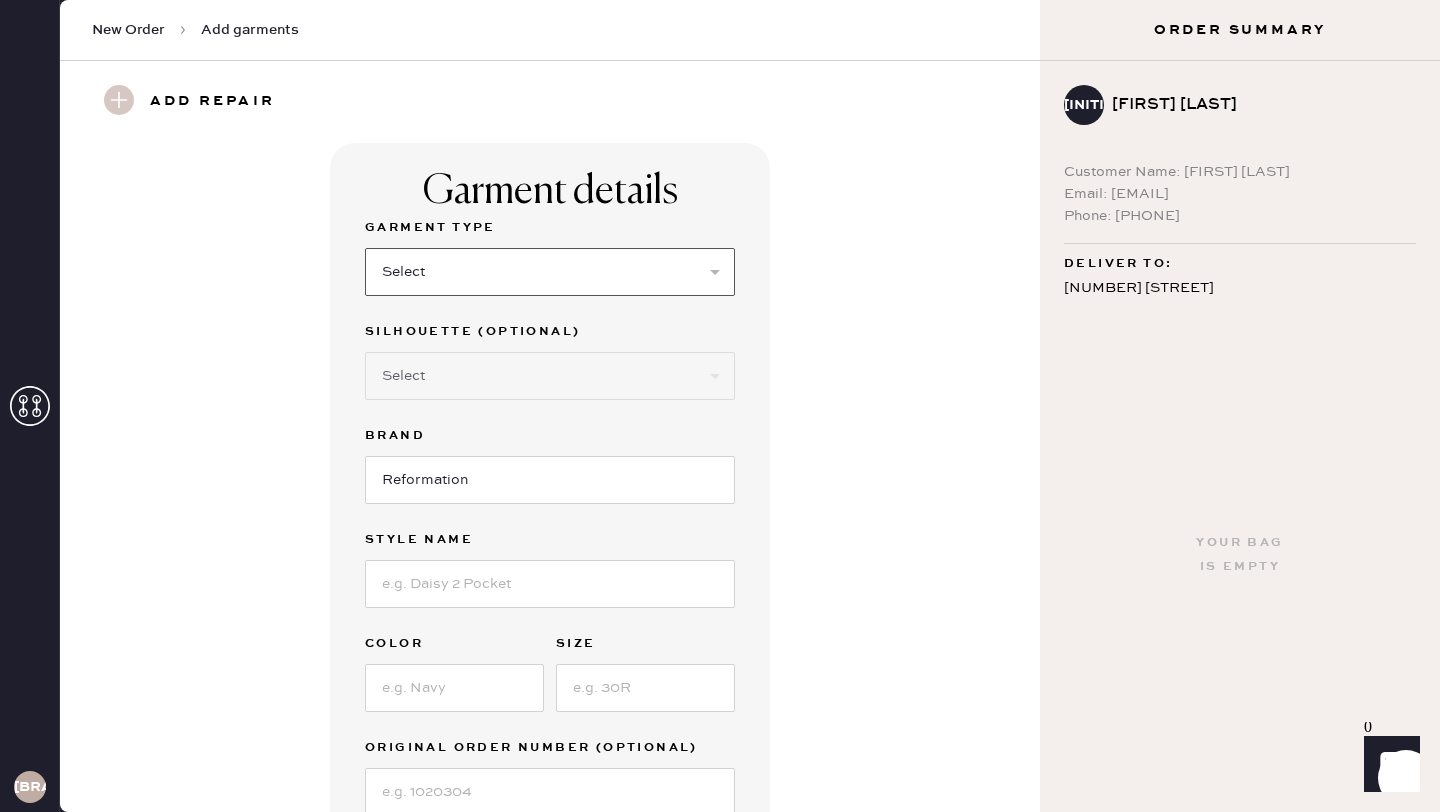 select on "4" 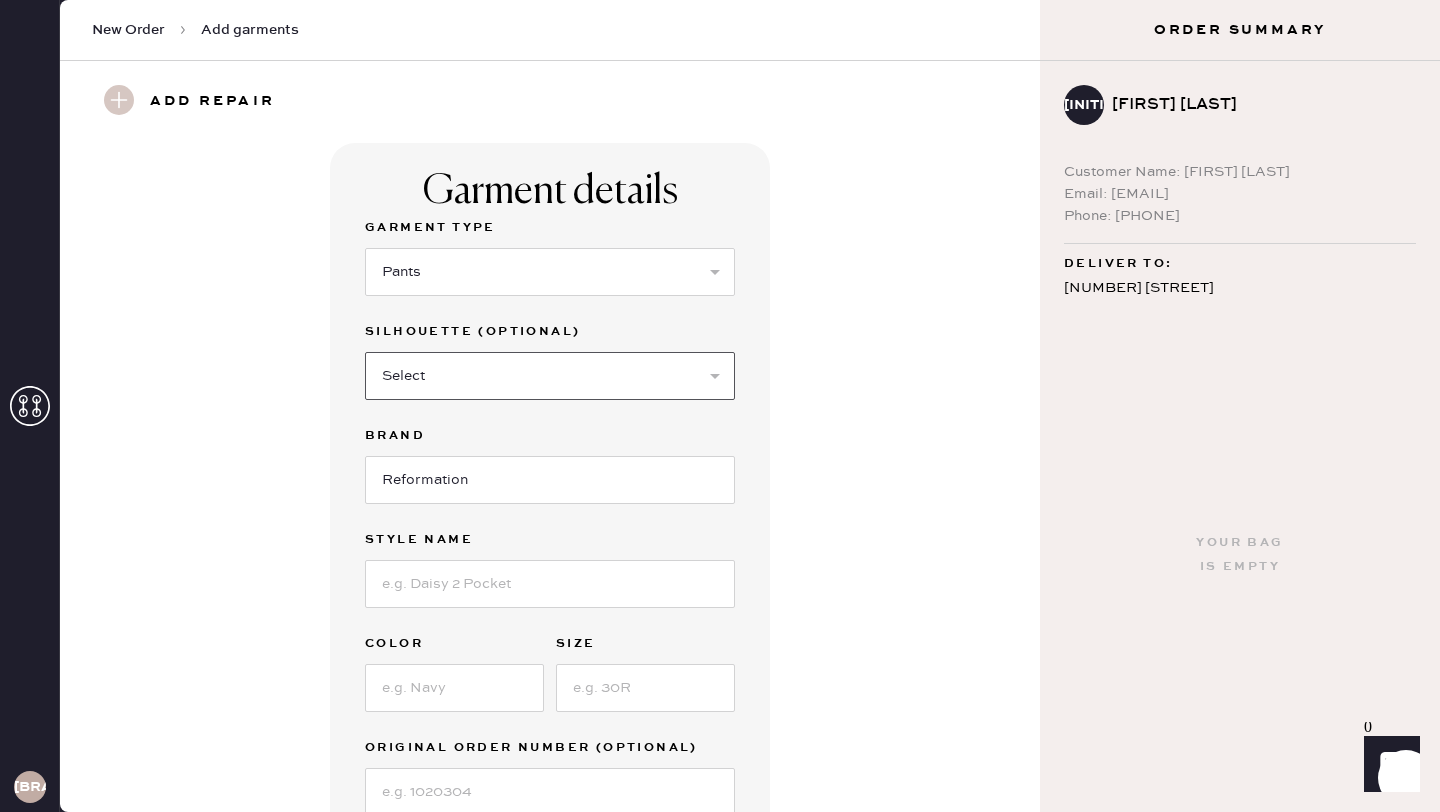 click on "Select Joggers Shorts Cropped Flare Boot Cut Straight Skinny Other" at bounding box center (550, 376) 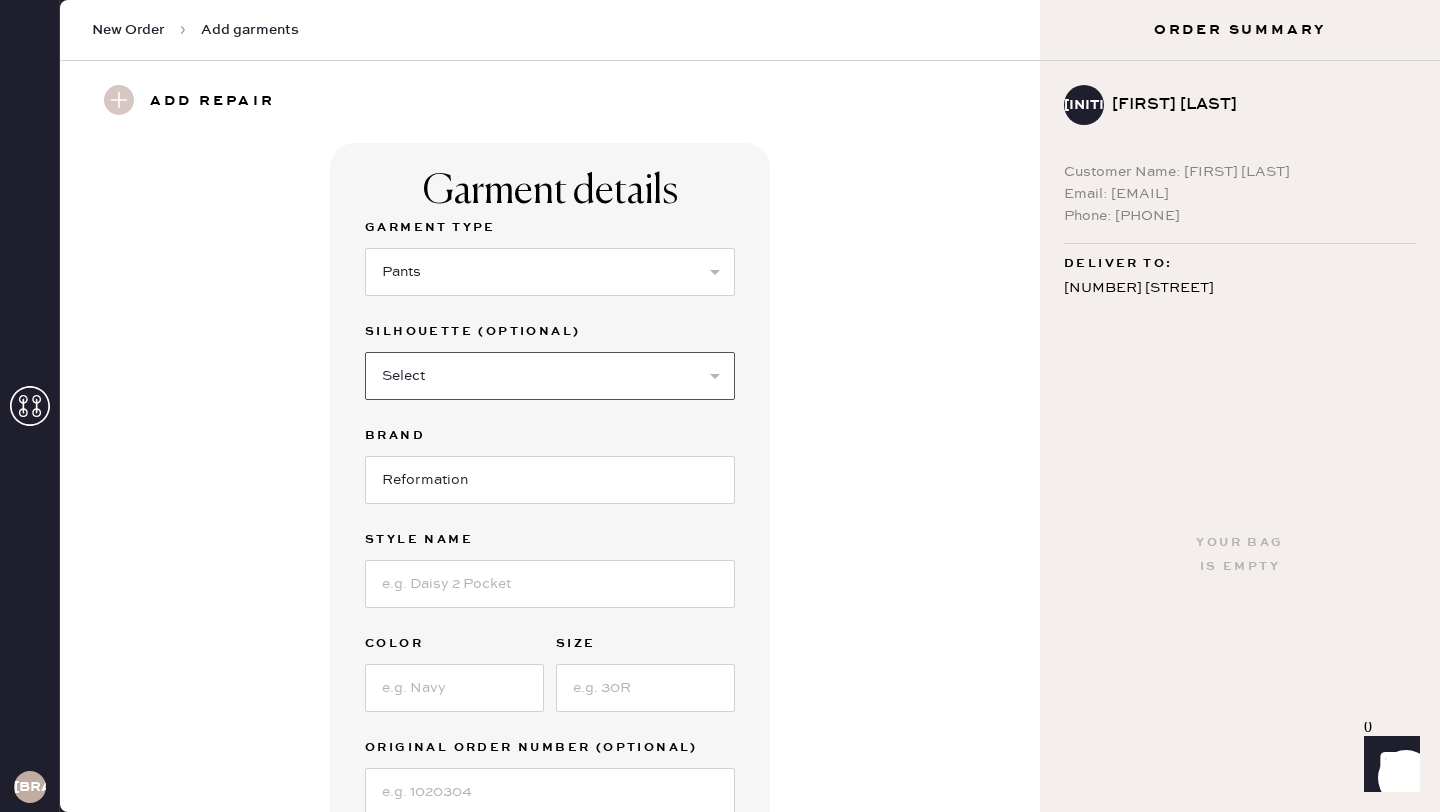 select on "other" 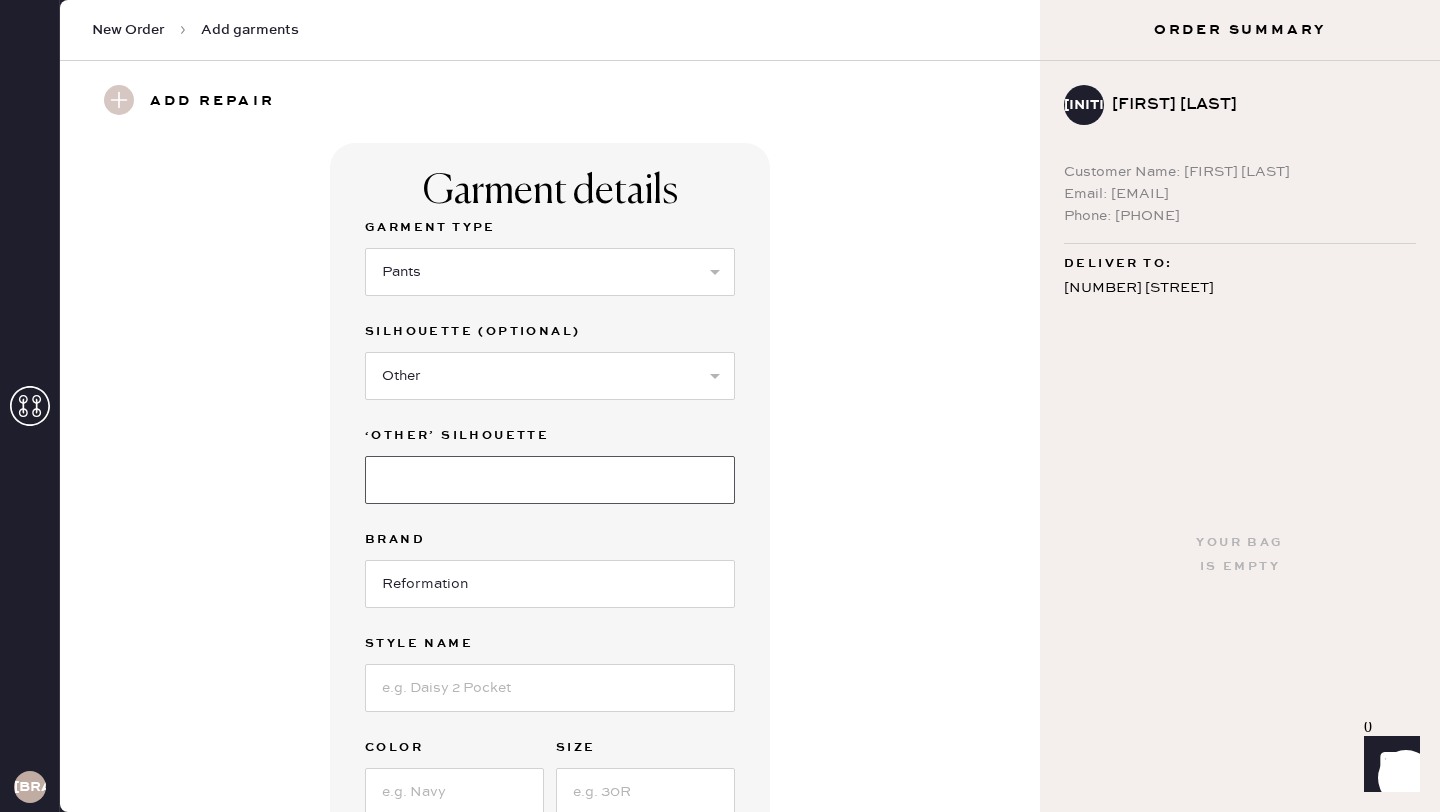 click at bounding box center [550, 480] 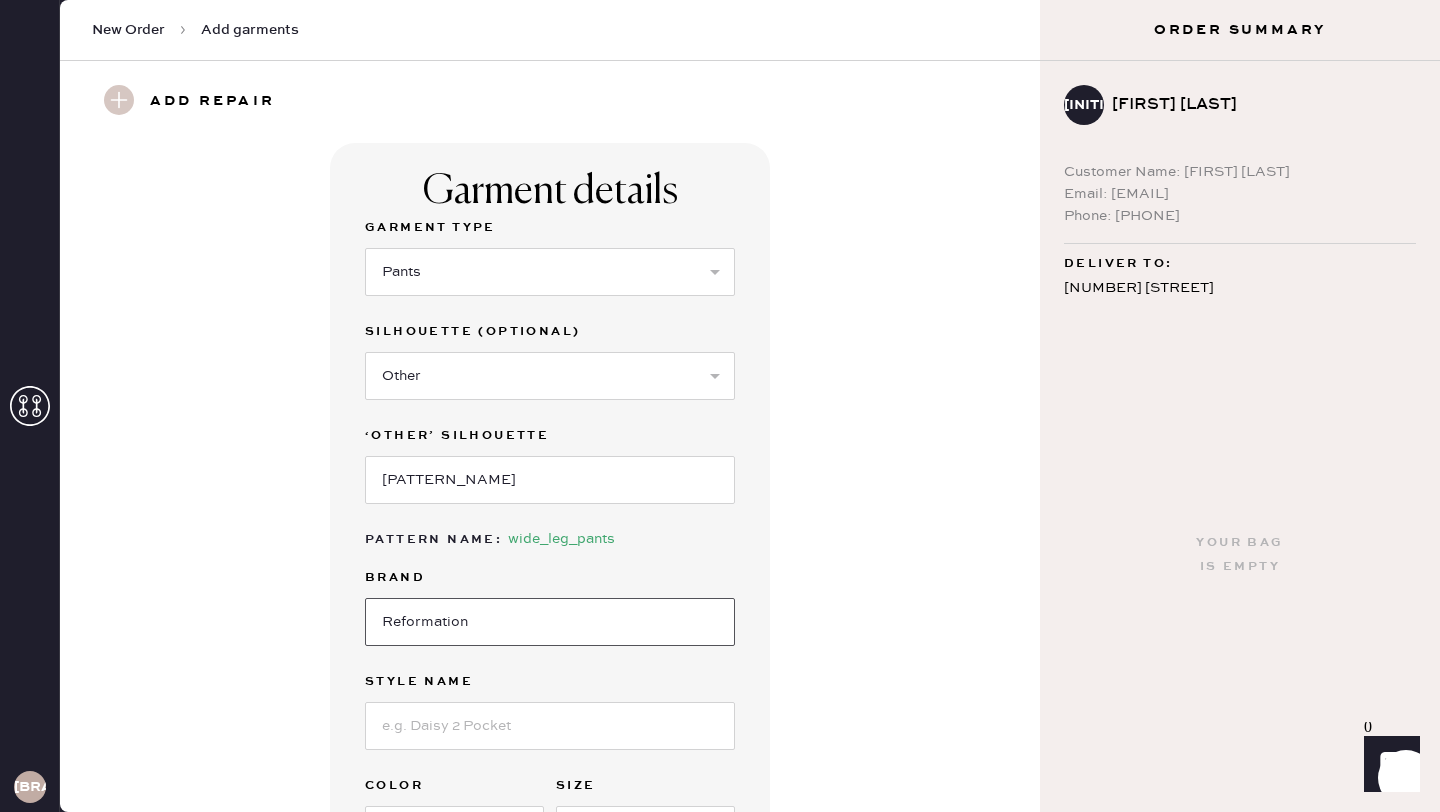 click on "Reformation" at bounding box center [550, 622] 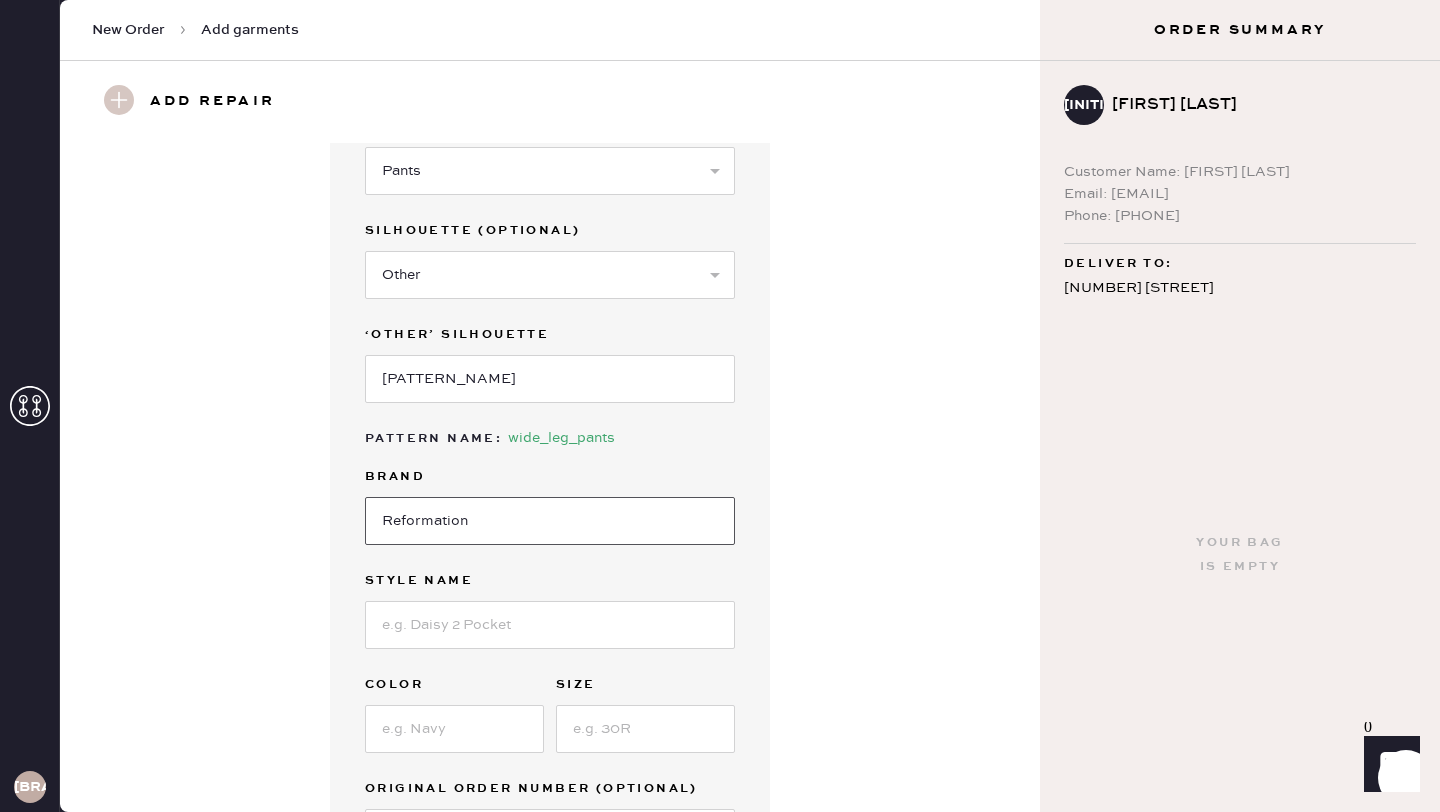 scroll, scrollTop: 99, scrollLeft: 0, axis: vertical 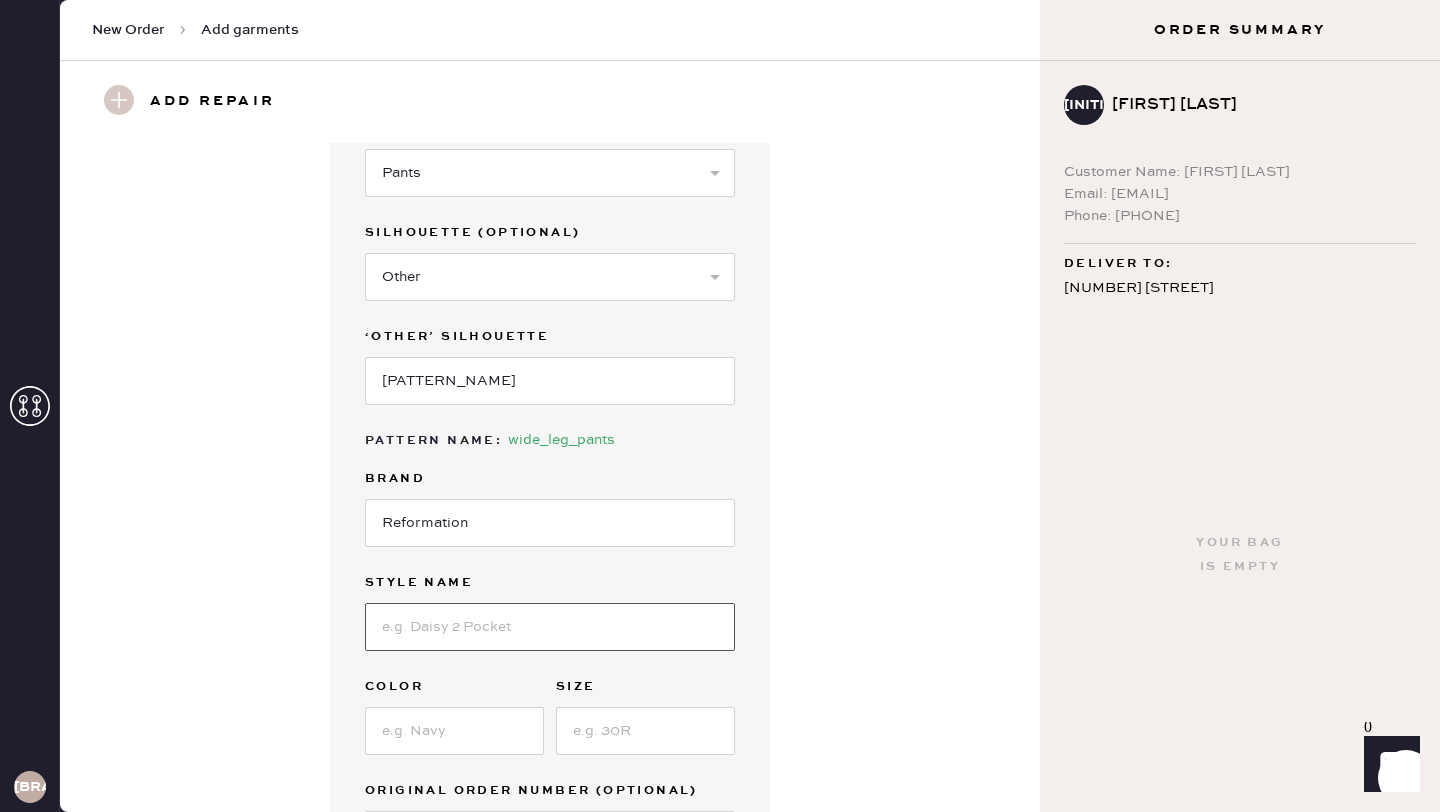 click at bounding box center (550, 627) 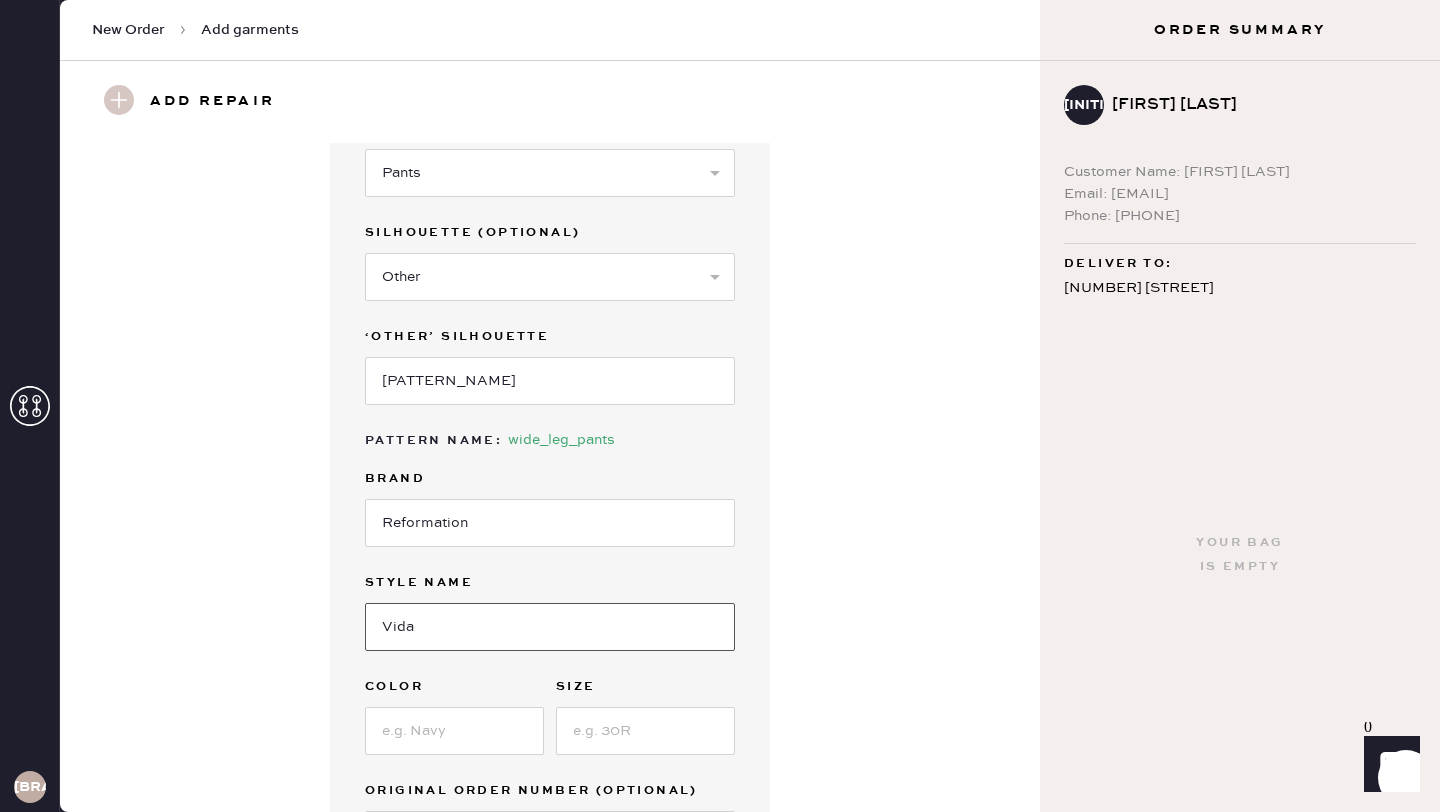 type on "VIDA LOW RISE  PANT" 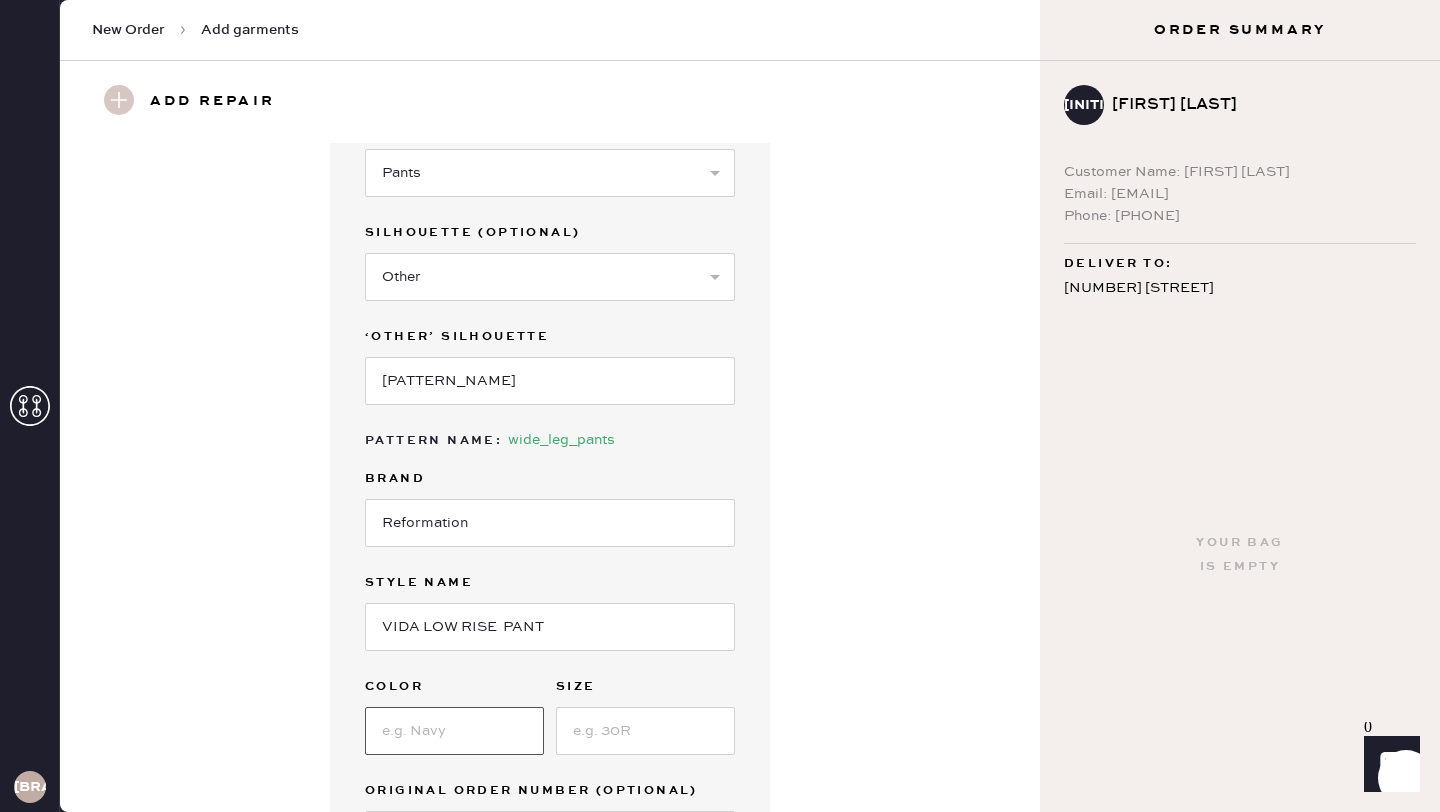click at bounding box center (454, 731) 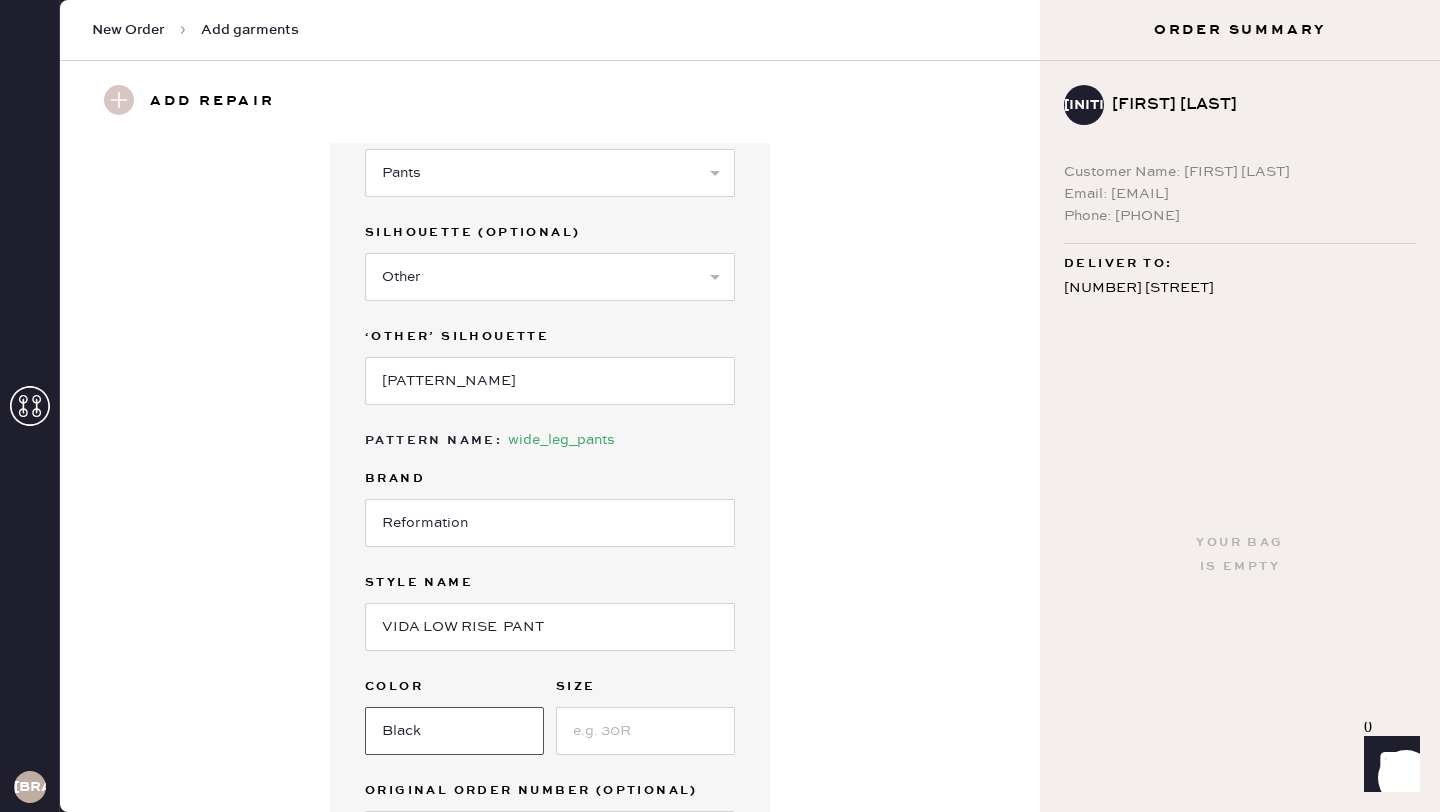 type on "Black" 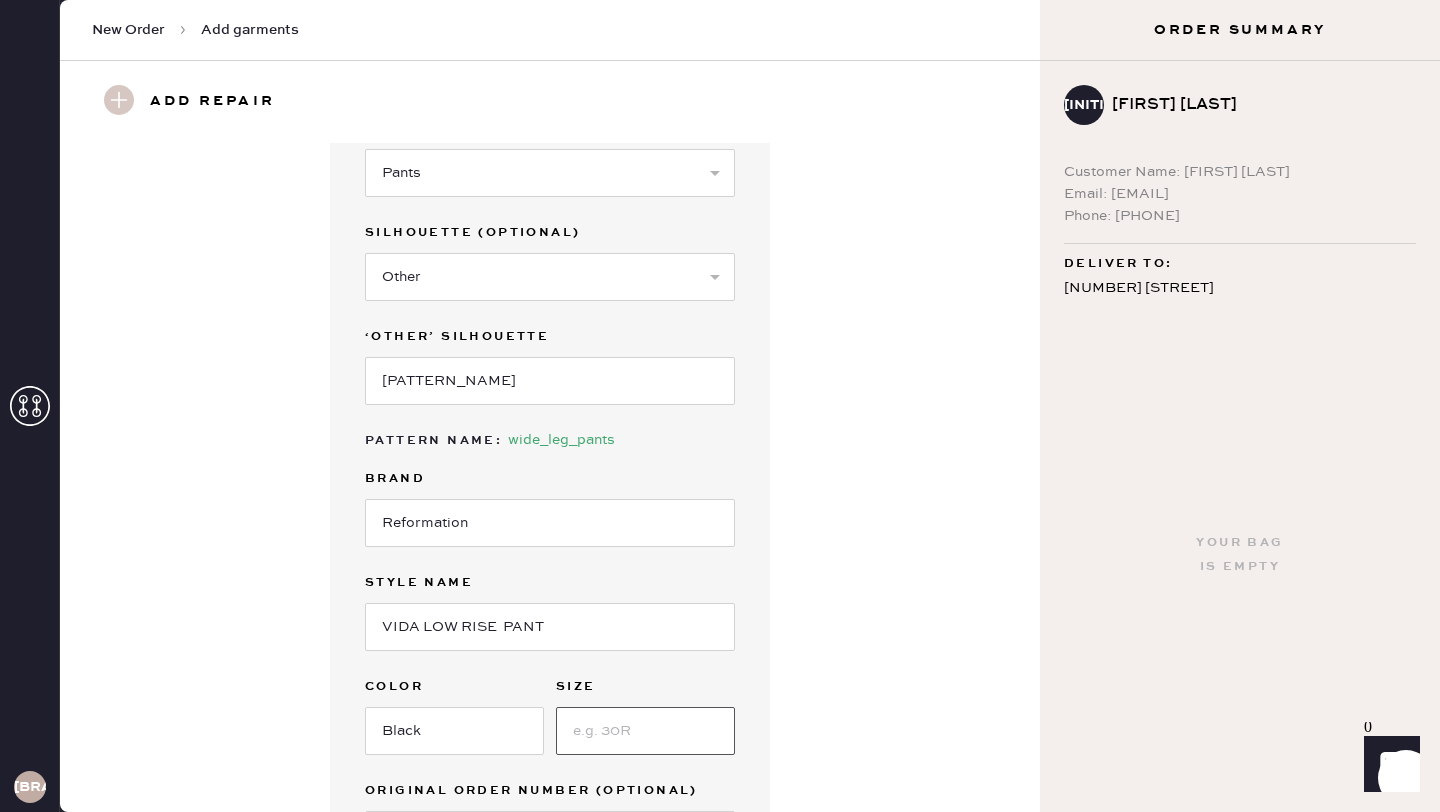 click at bounding box center [645, 731] 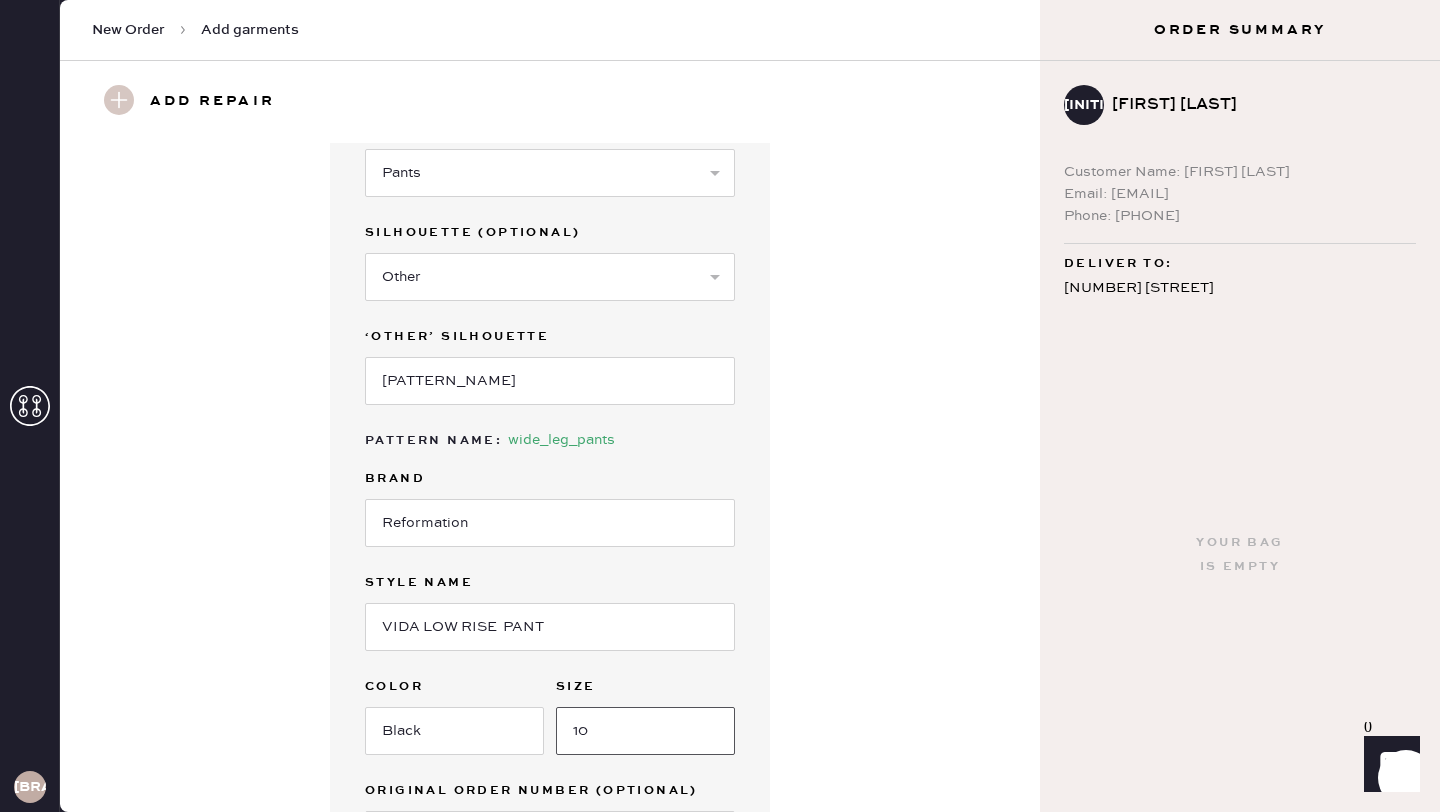 type on "10" 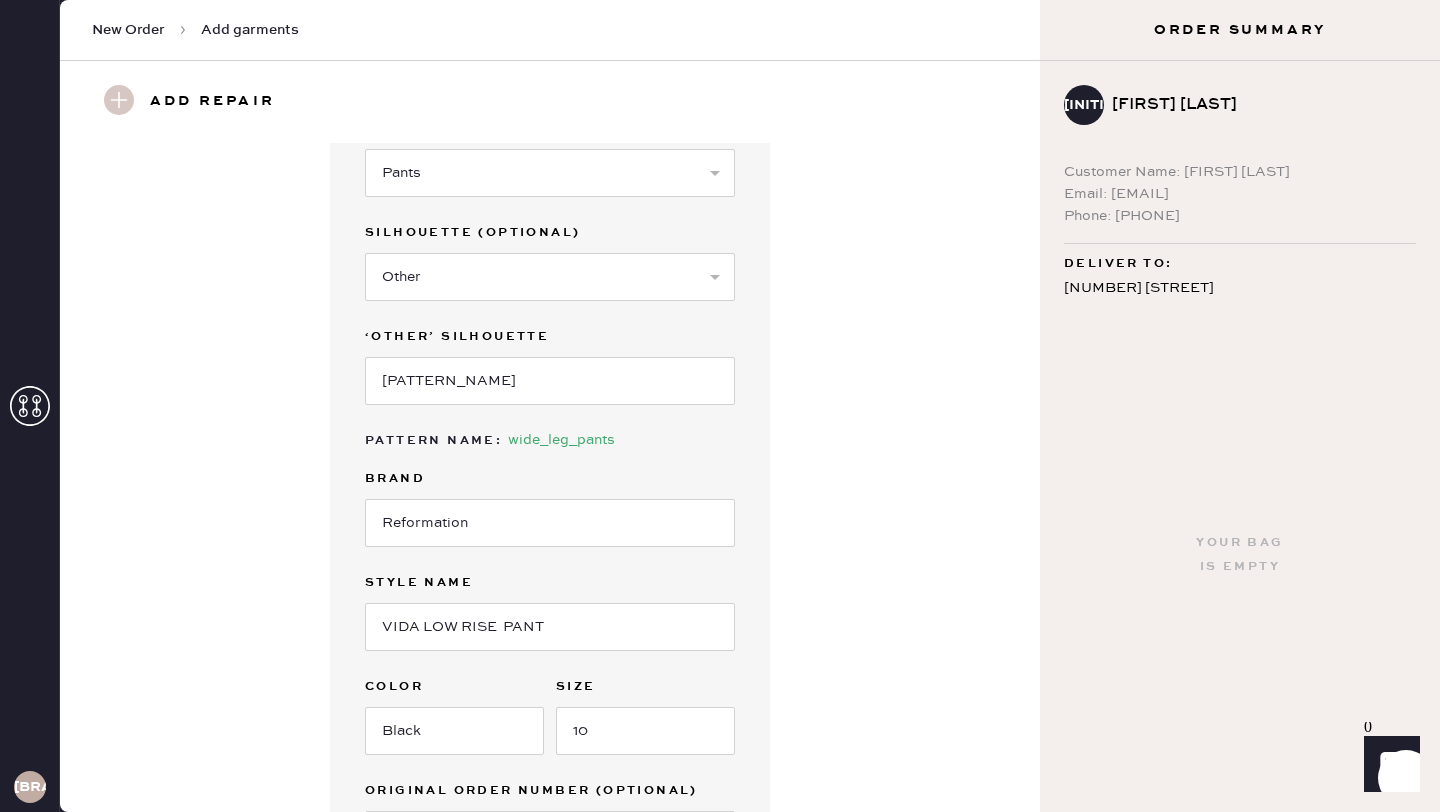 click on "Garment details Garment Type Select Basic Skirt Jeans Leggings Pants Shorts Basic Sleeved Dress Basic Sleeveless Dress Basic Strap Dress Strap Jumpsuit Button Down Top Sleeved Top Sleeveless Top Silhouette (optional) Select Joggers Shorts Cropped Flare Boot Cut Straight Skinny Other ‘other’ silhouette WIDE LEG Pattern Name : [PATTERN_NAME] Brand [BRAND] Style name [PRODUCT_NAME] Color [COLOR] Size [SIZE] Original Order Number (Optional) Add with SKU instead" at bounding box center [550, 484] 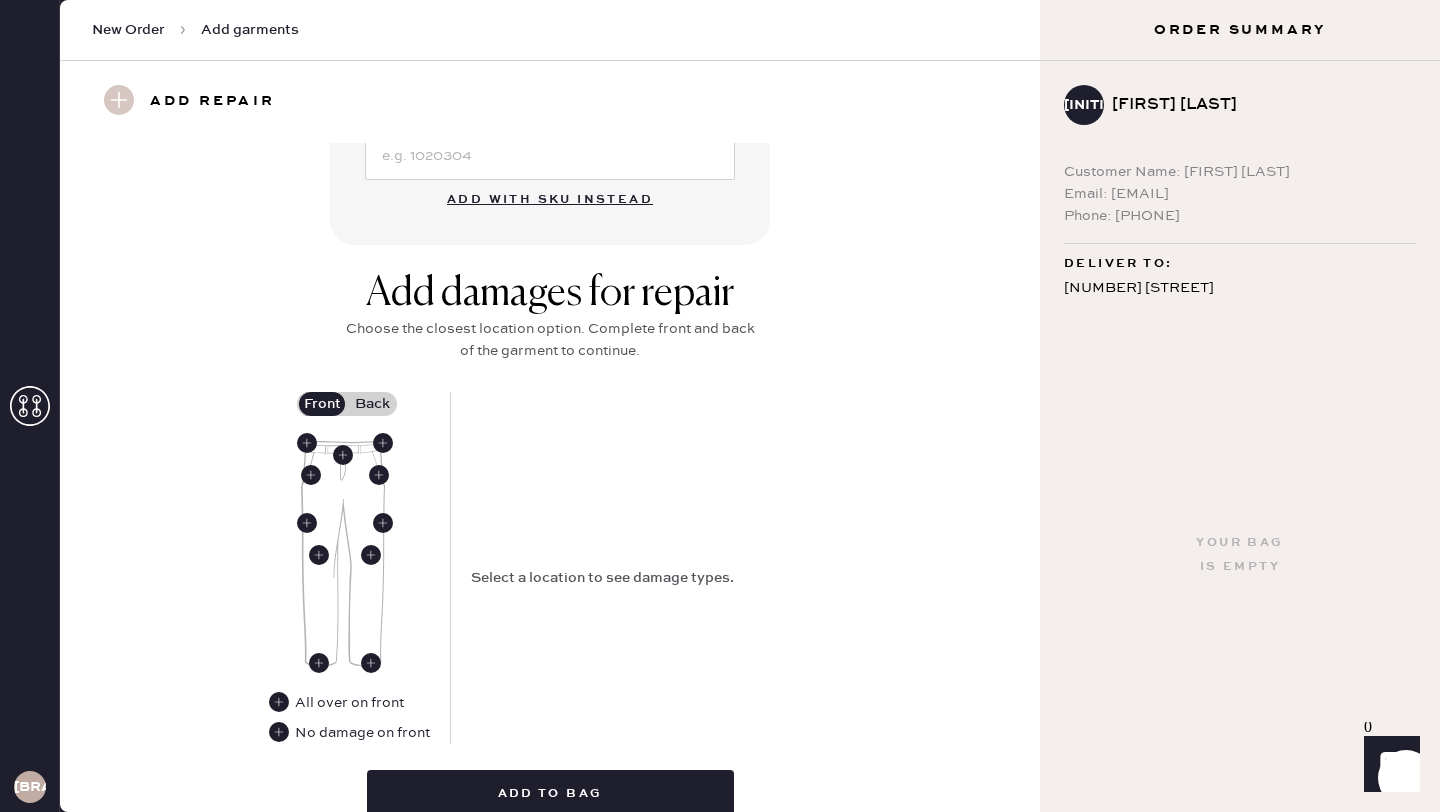 scroll, scrollTop: 793, scrollLeft: 0, axis: vertical 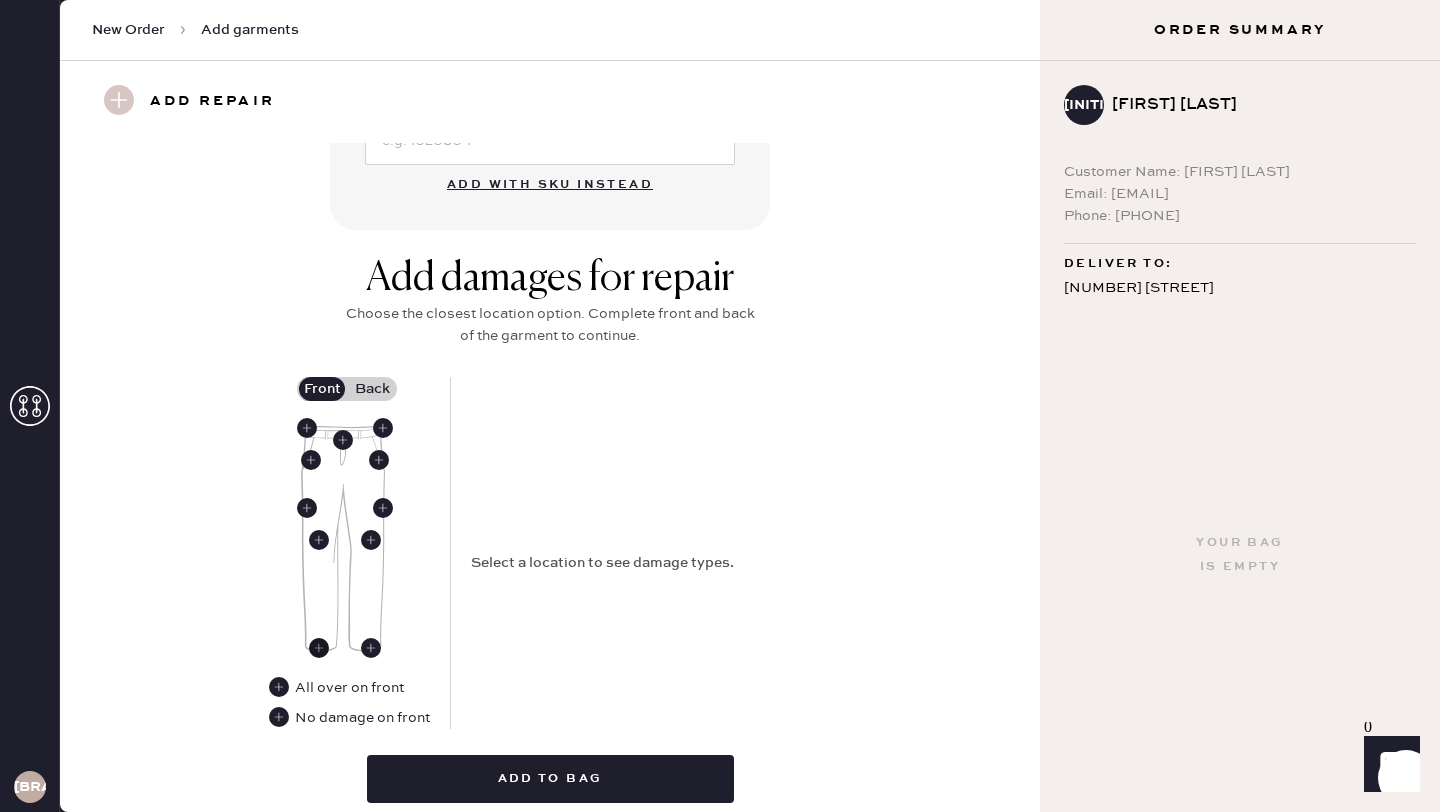 click 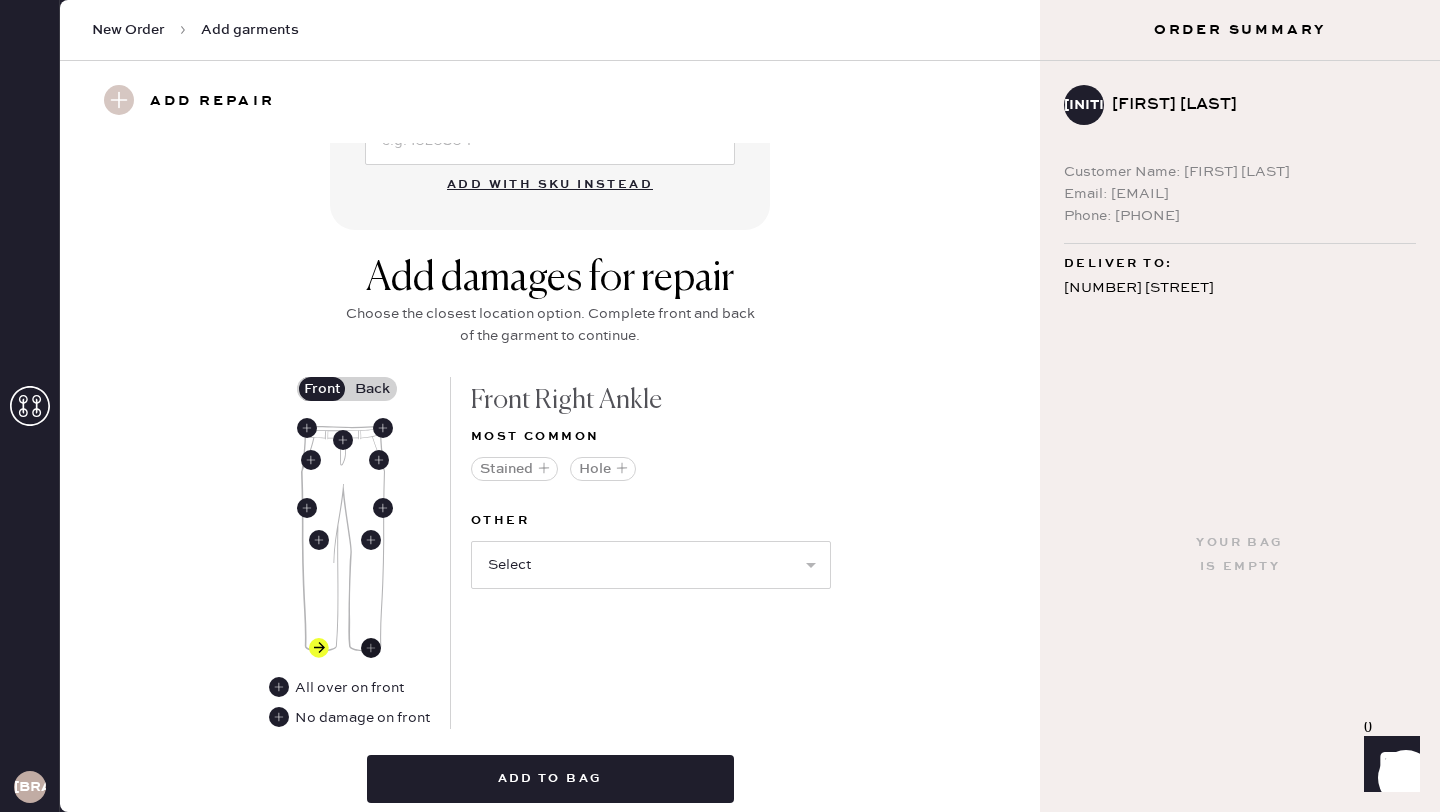 click 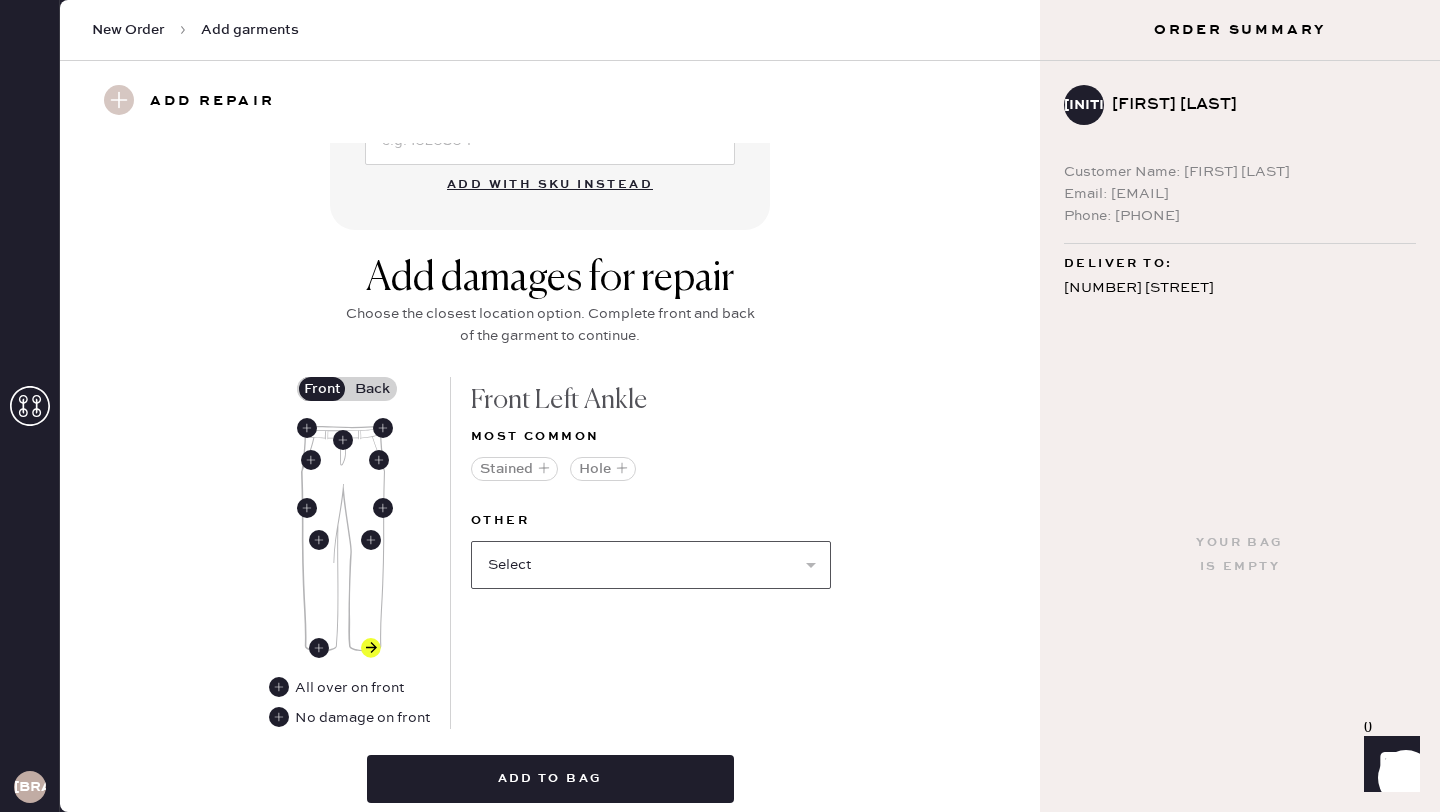 click on "Select Broken / Ripped Hem Broken Beads Broken Belt Loop Broken Button Broken Elastic Broken Hook & Eye Broken Label/tag Broken Snap Broken Strap Broken Zipper Lint/hair Missing Beads Missing Button Missing Elastic Missing Hook & Eye Missing Snap Missing Strap Missing Zipper Odor Pilled Pull / Snag Stretched Elastic Seam Rip Wrinkled" at bounding box center [651, 565] 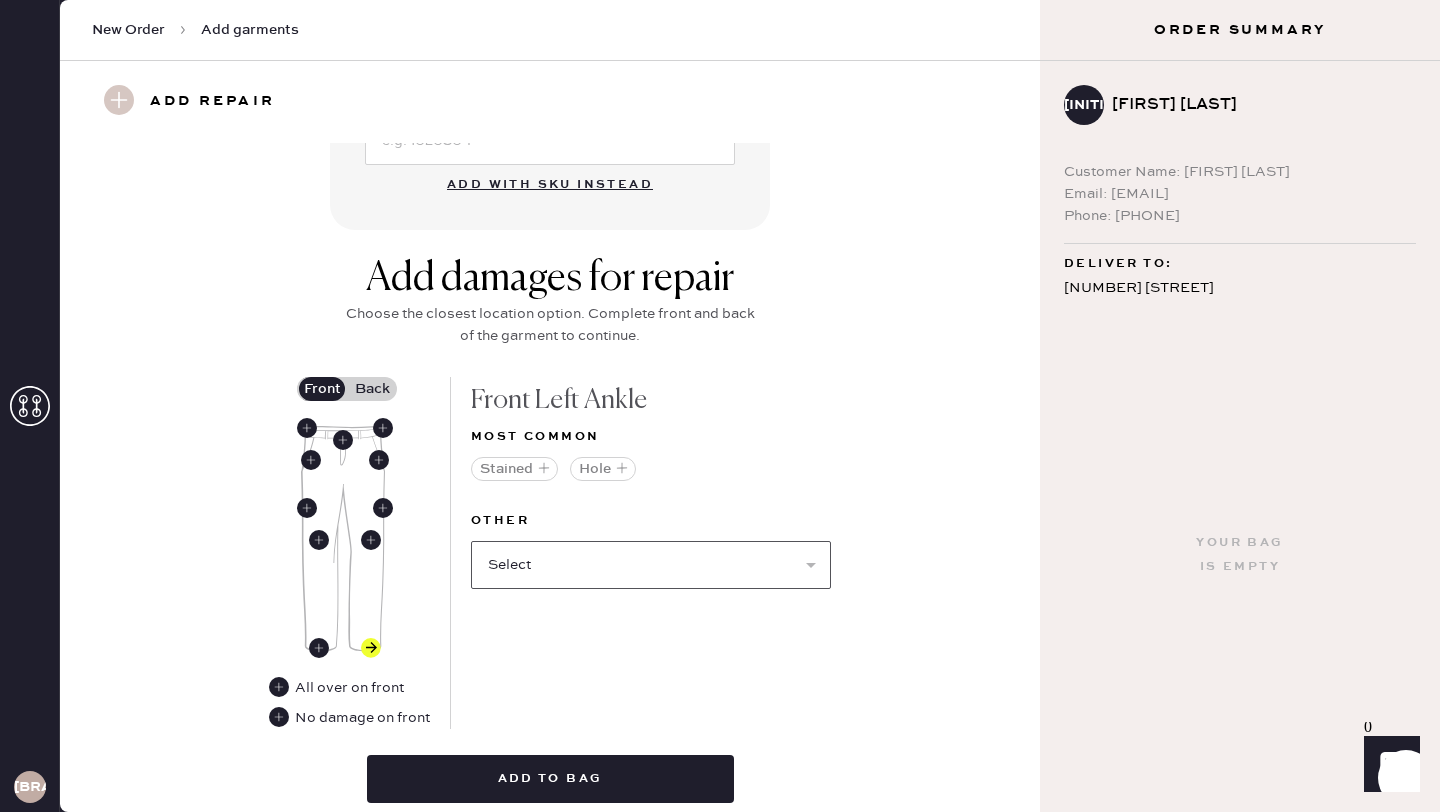 select on "1706" 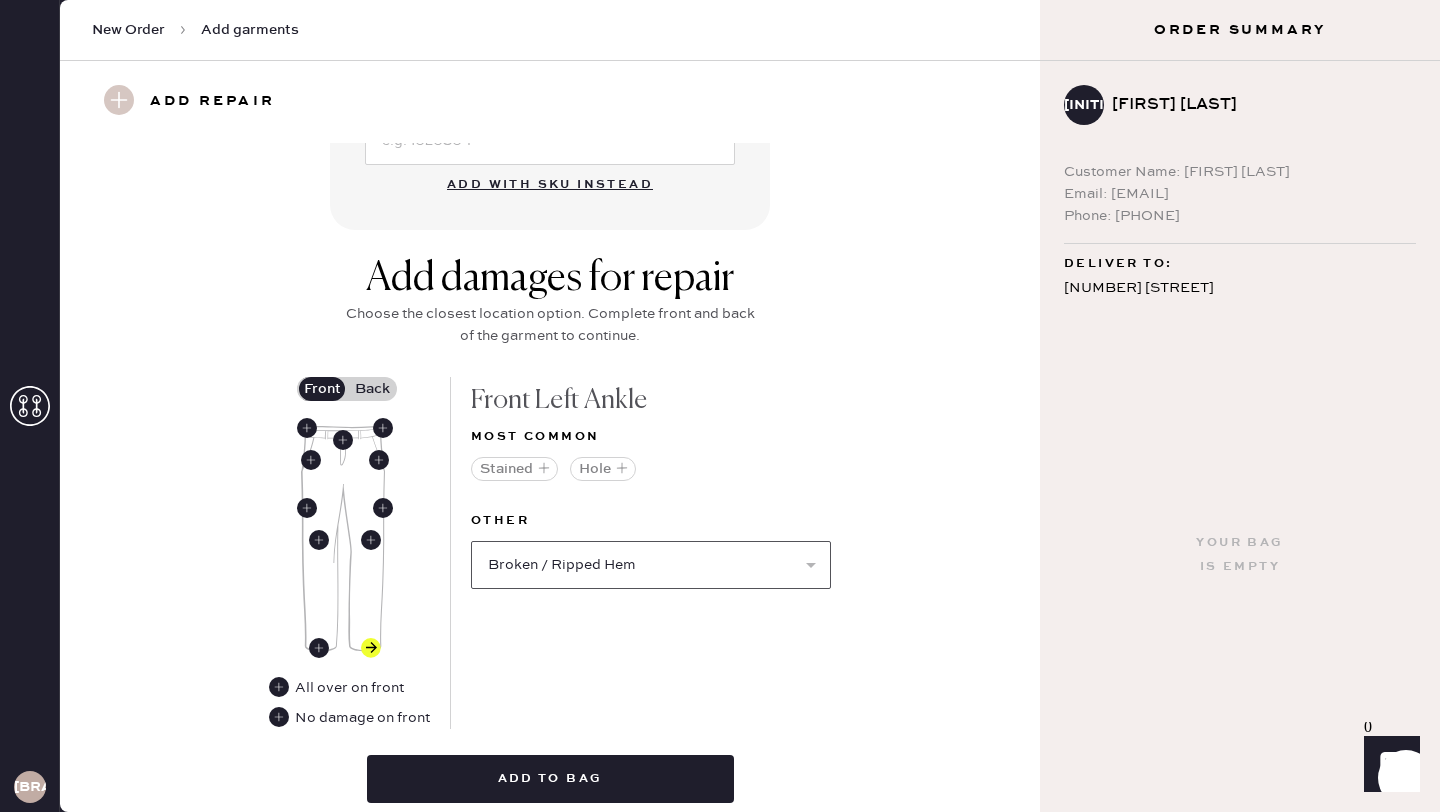 select 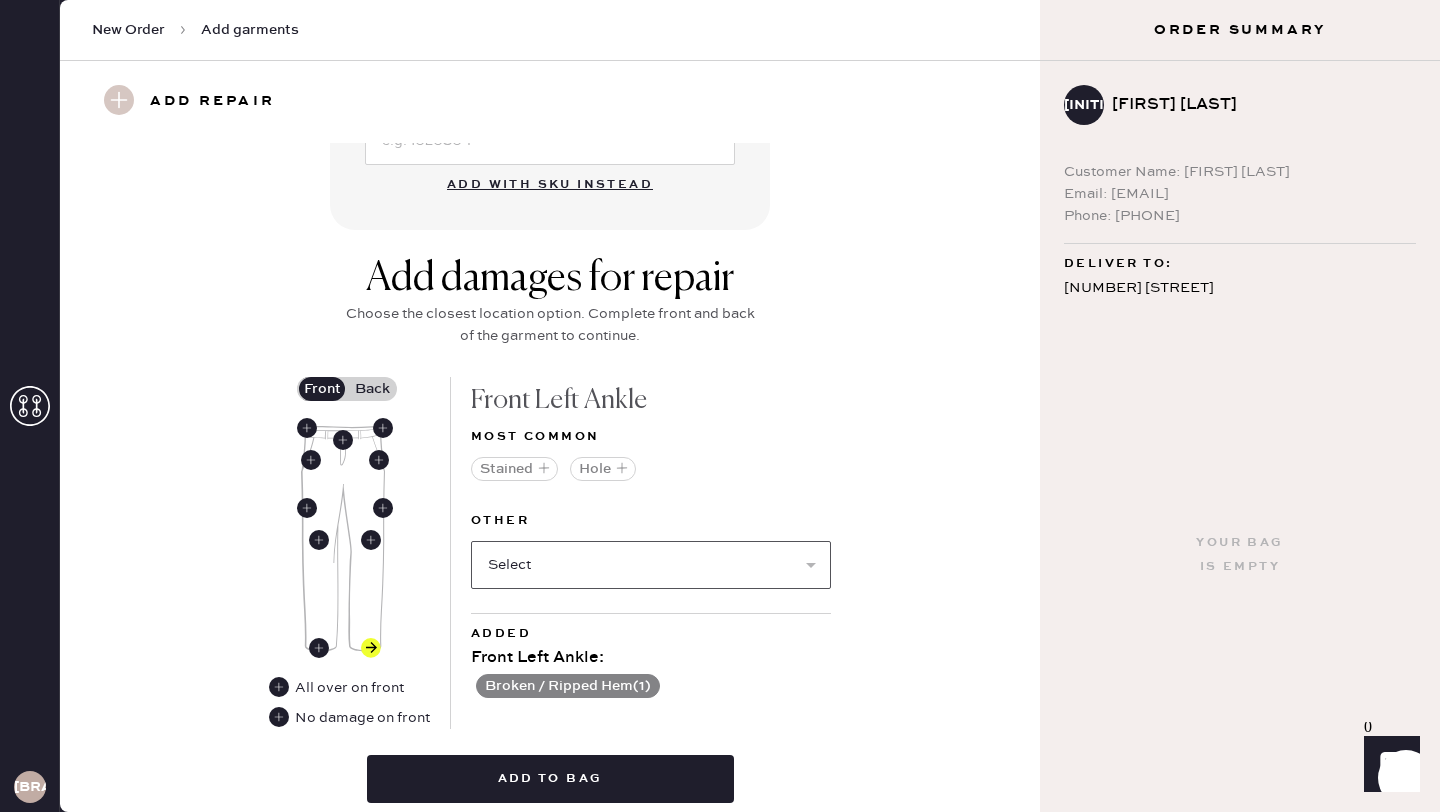 click on "Select Broken Beads Broken Belt Loop Broken Button Broken Elastic Broken Hook & Eye Broken Label/tag Broken Snap Broken Strap Broken Zipper Lint/hair Missing Beads Missing Button Missing Elastic Missing Hook & Eye Missing Snap Missing Strap Missing Zipper Odor Pilled Pull / Snag Stretched Elastic Seam Rip Wrinkled" at bounding box center (651, 565) 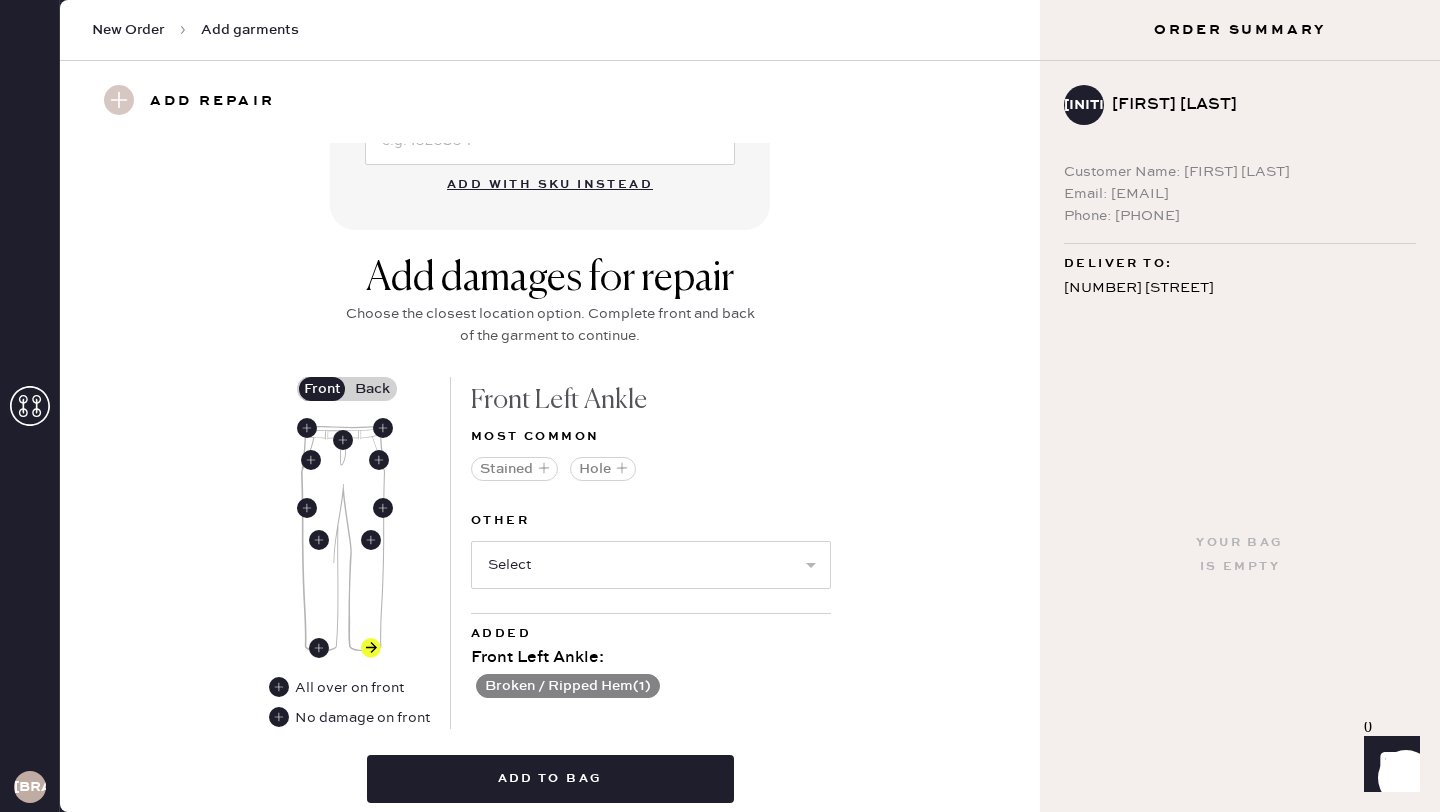 click on "Back" at bounding box center [372, 389] 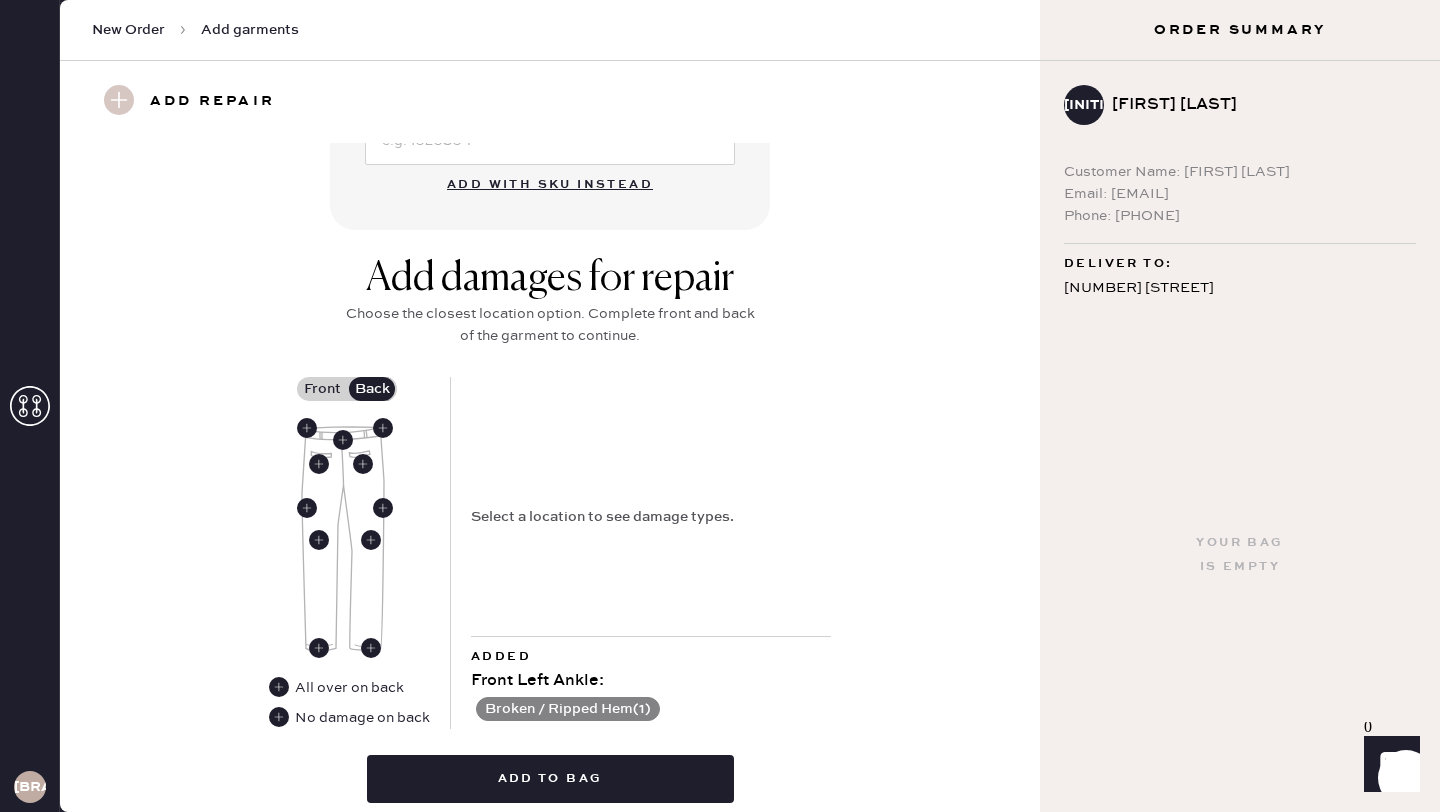 click on "Add damages for repair Choose the closest location option. Complete front and back of the garment to continue. Front Back All over on back No damage on back Select a location to see damage types. Added Front Left Ankle : Broken / Ripped Hem  ( 1 ) Add to bag add monogram" at bounding box center (550, 560) 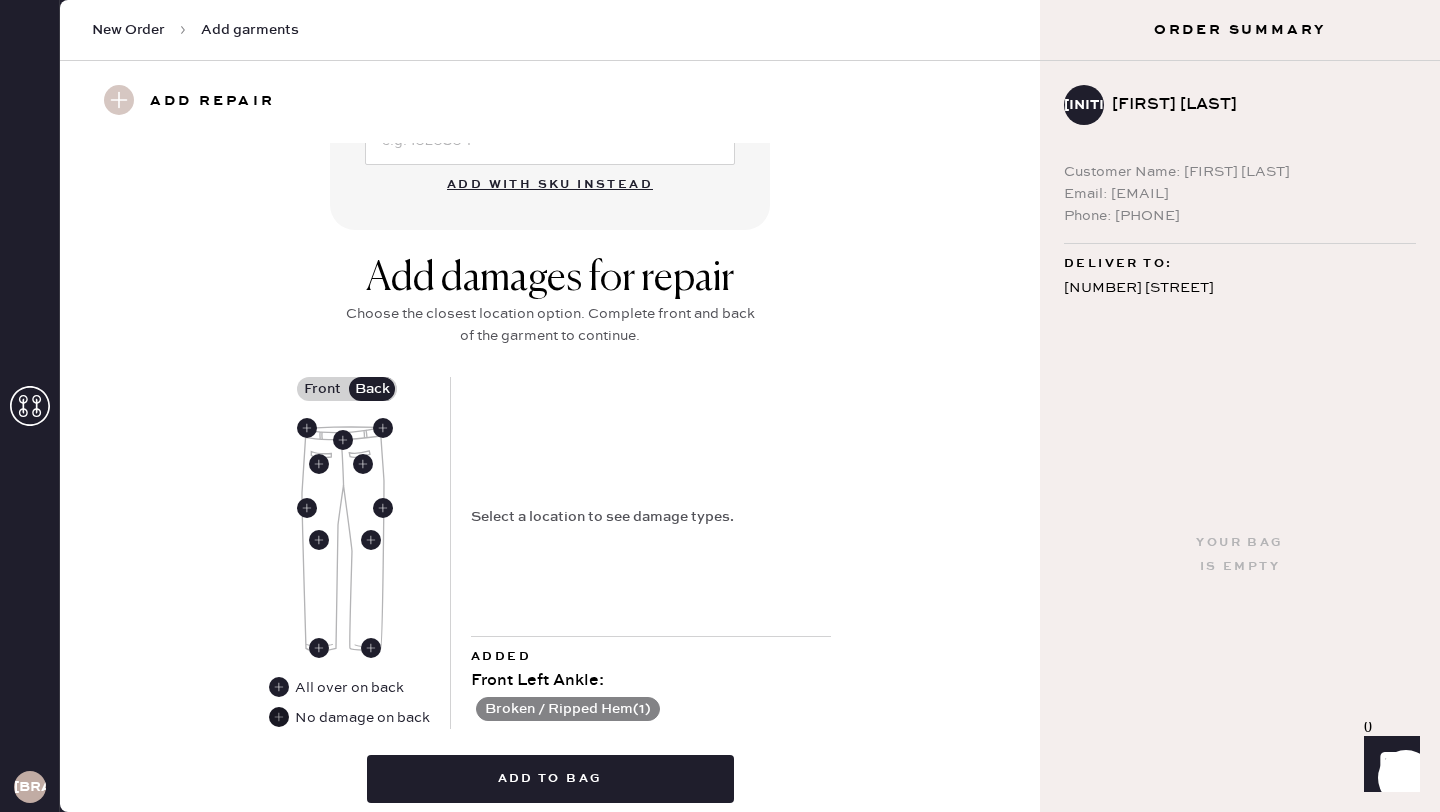 click 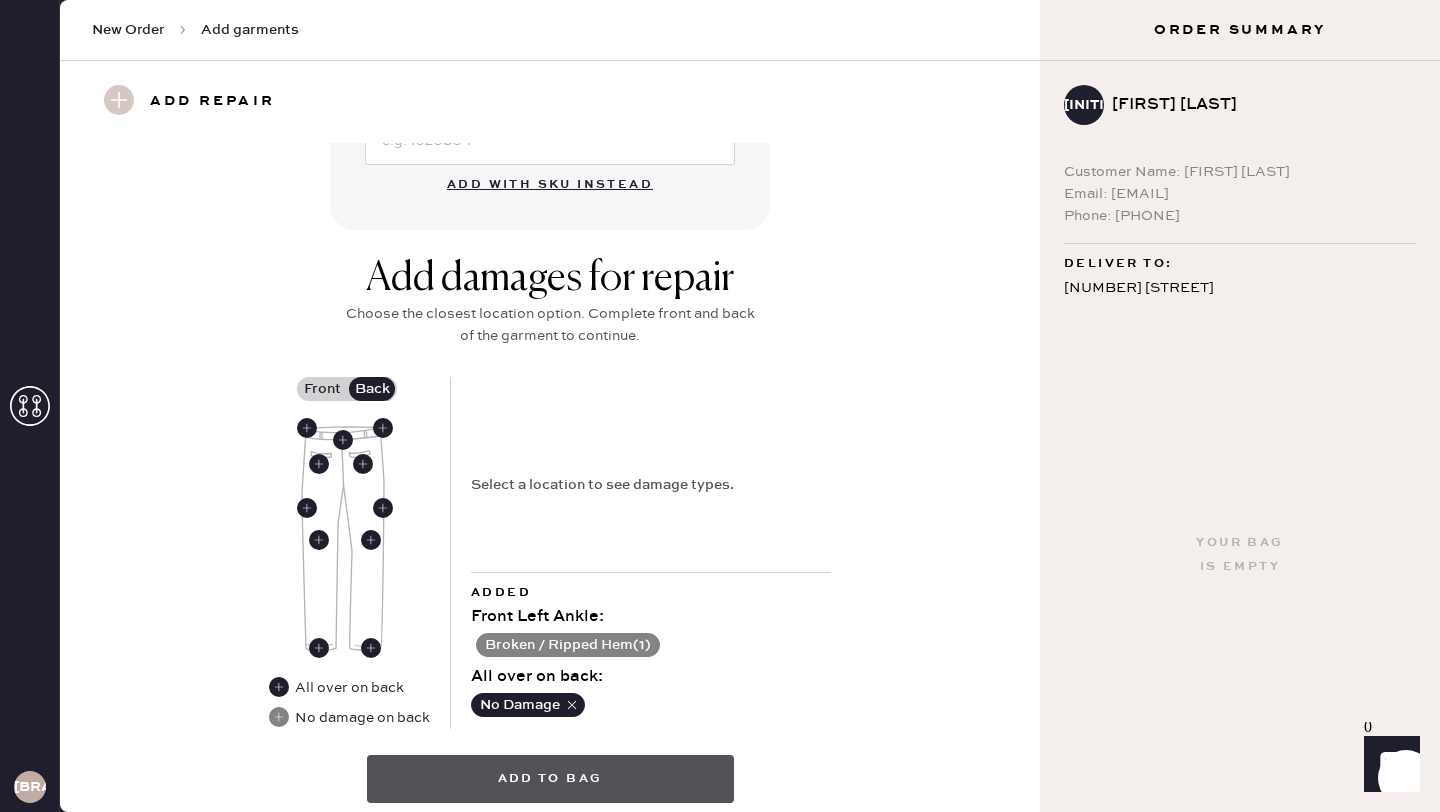 click on "Add to bag" at bounding box center [550, 779] 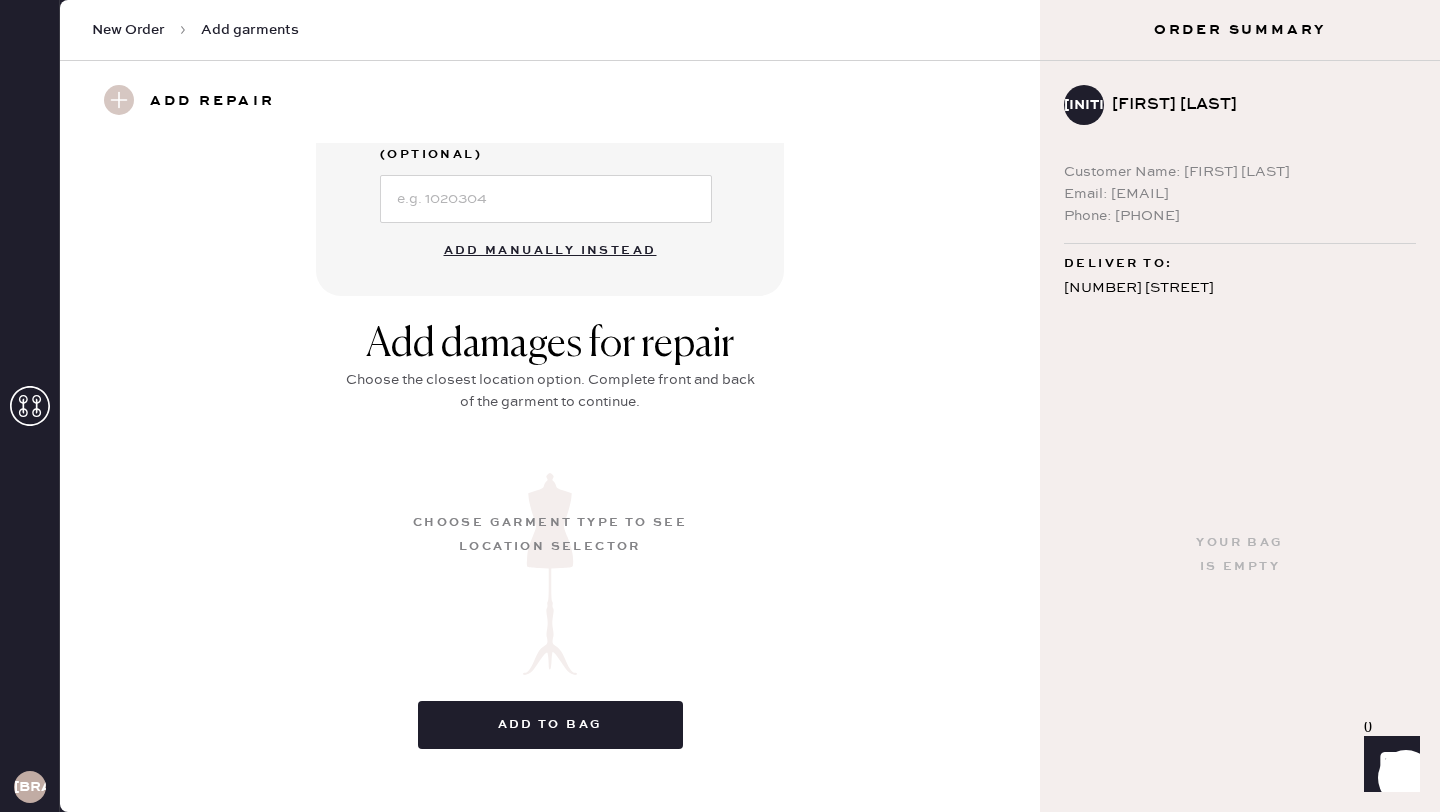 scroll, scrollTop: 172, scrollLeft: 0, axis: vertical 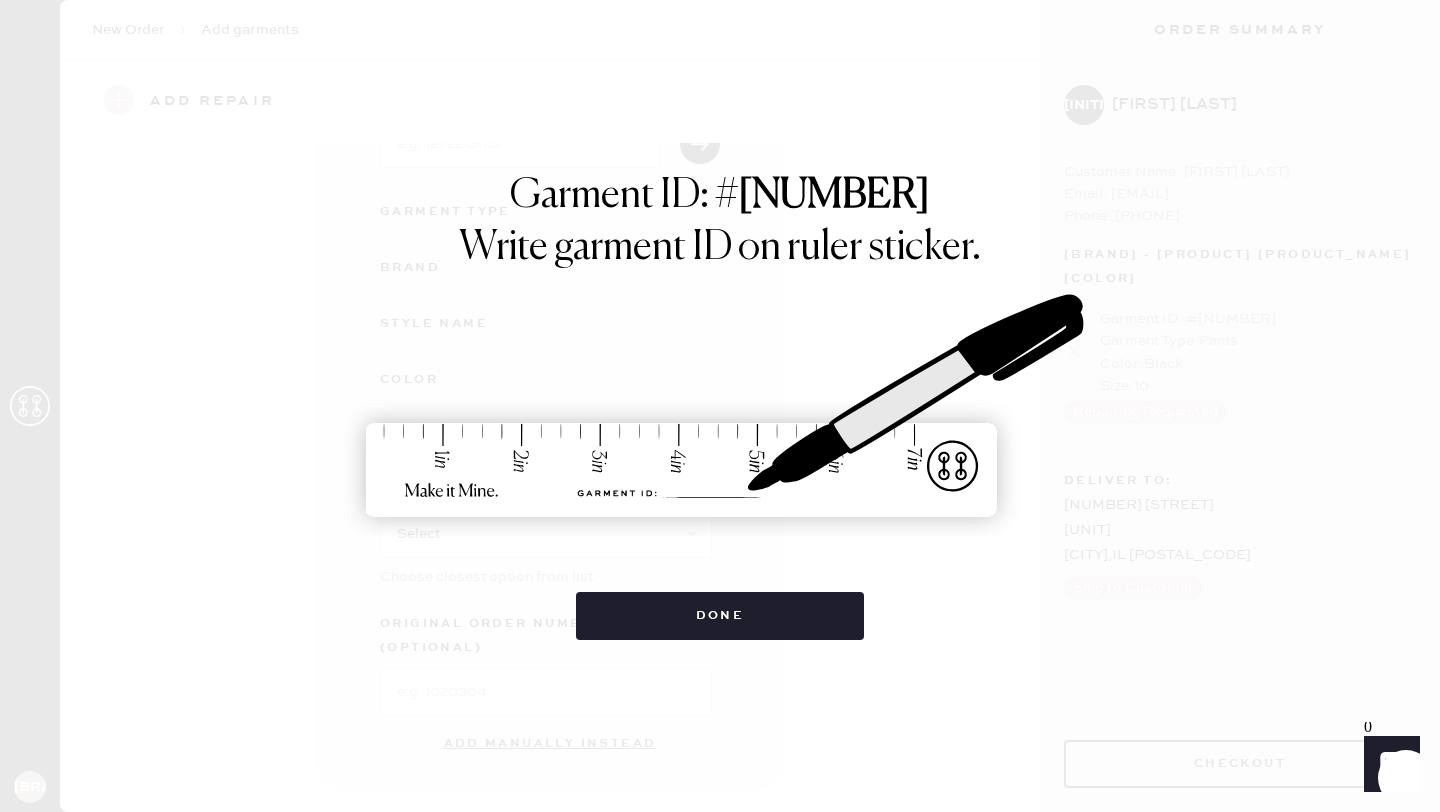 click at bounding box center (720, 407) 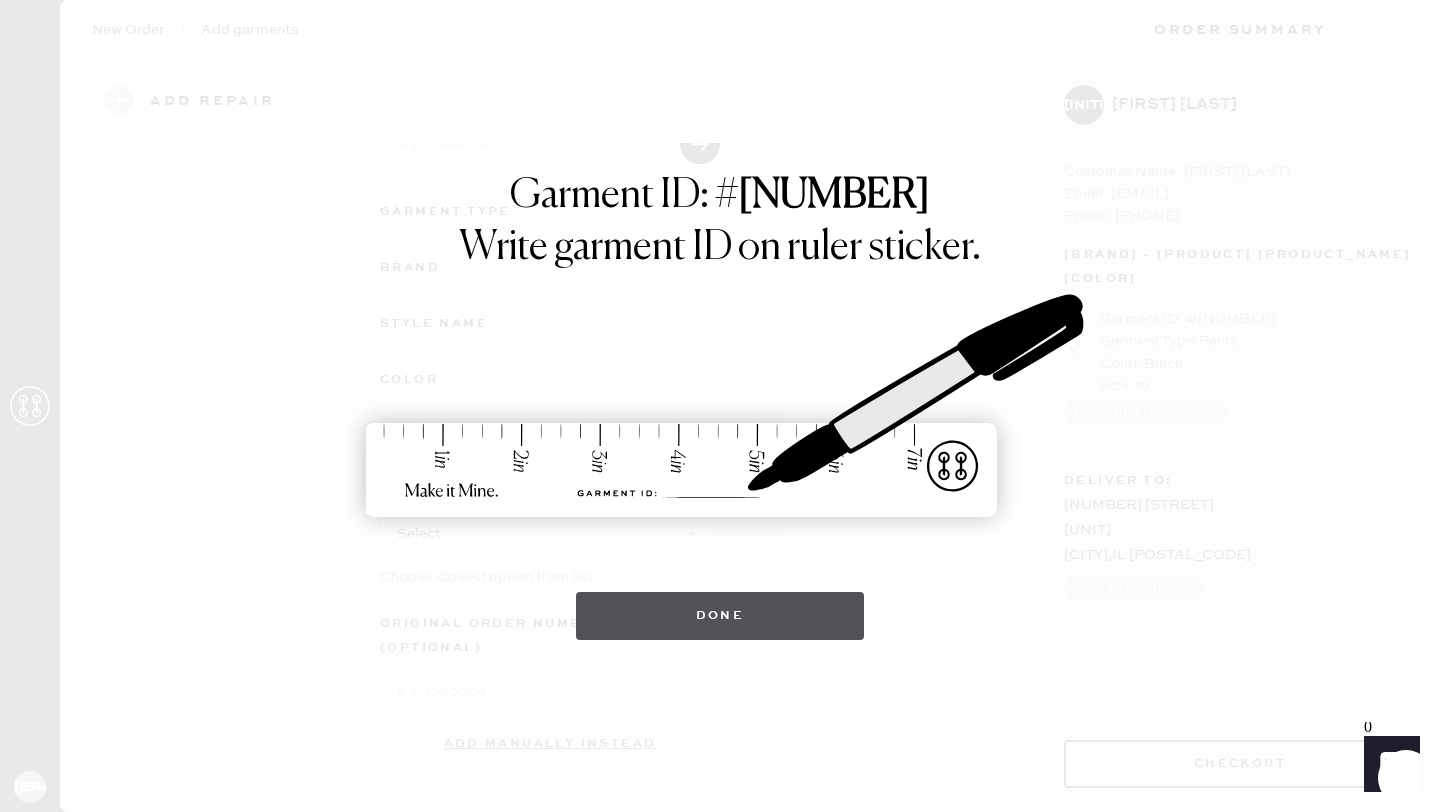click on "Done" at bounding box center [720, 616] 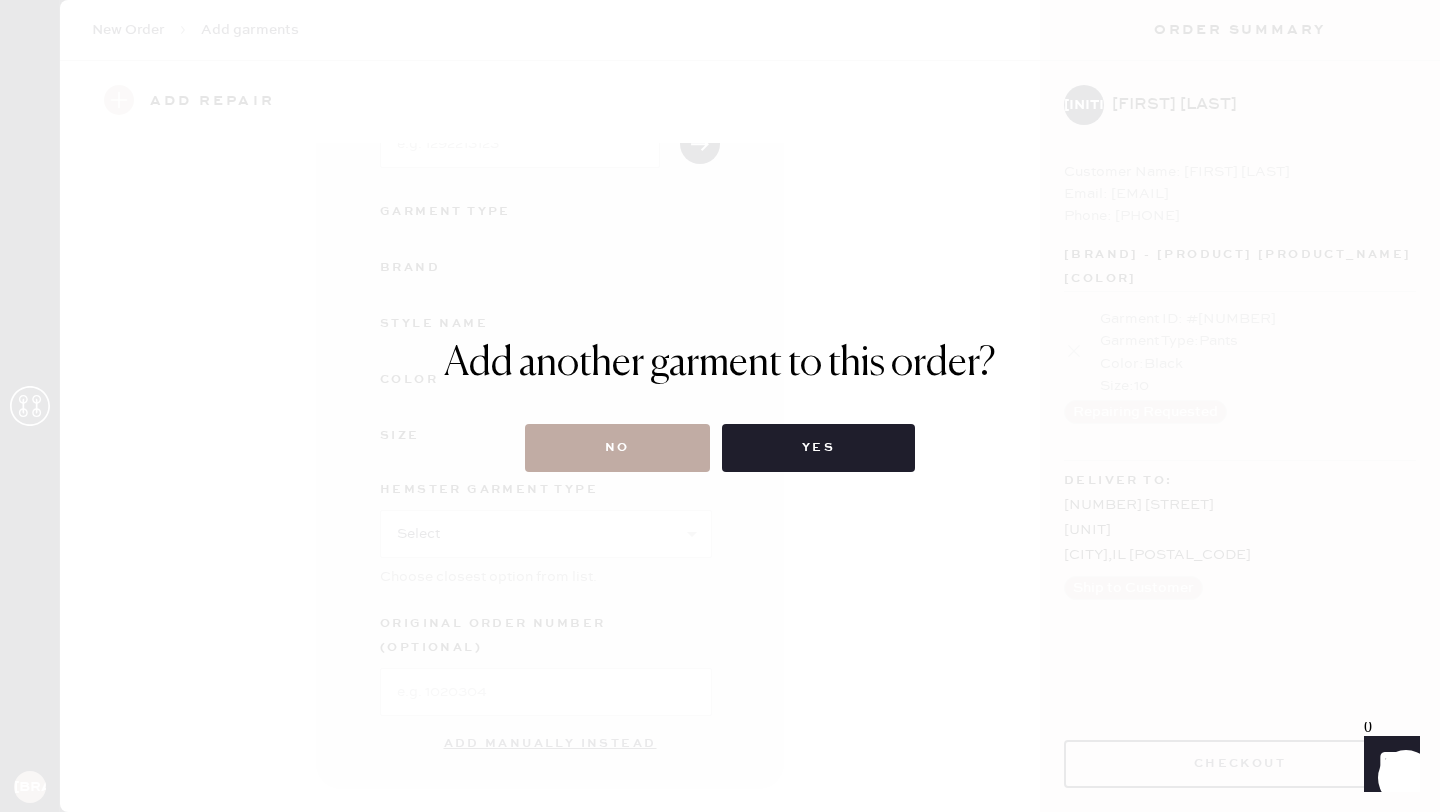 click on "No" at bounding box center [617, 448] 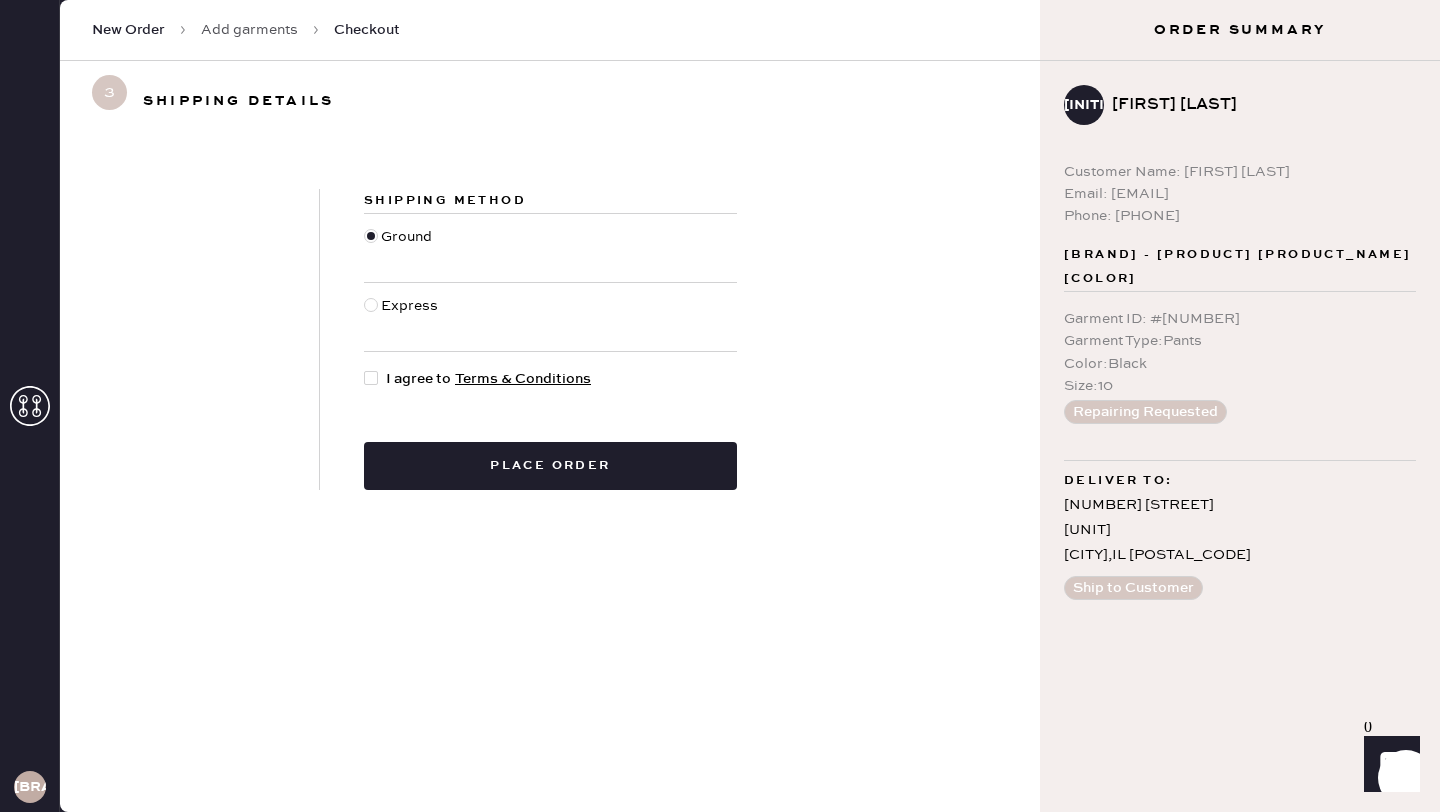 click at bounding box center [371, 378] 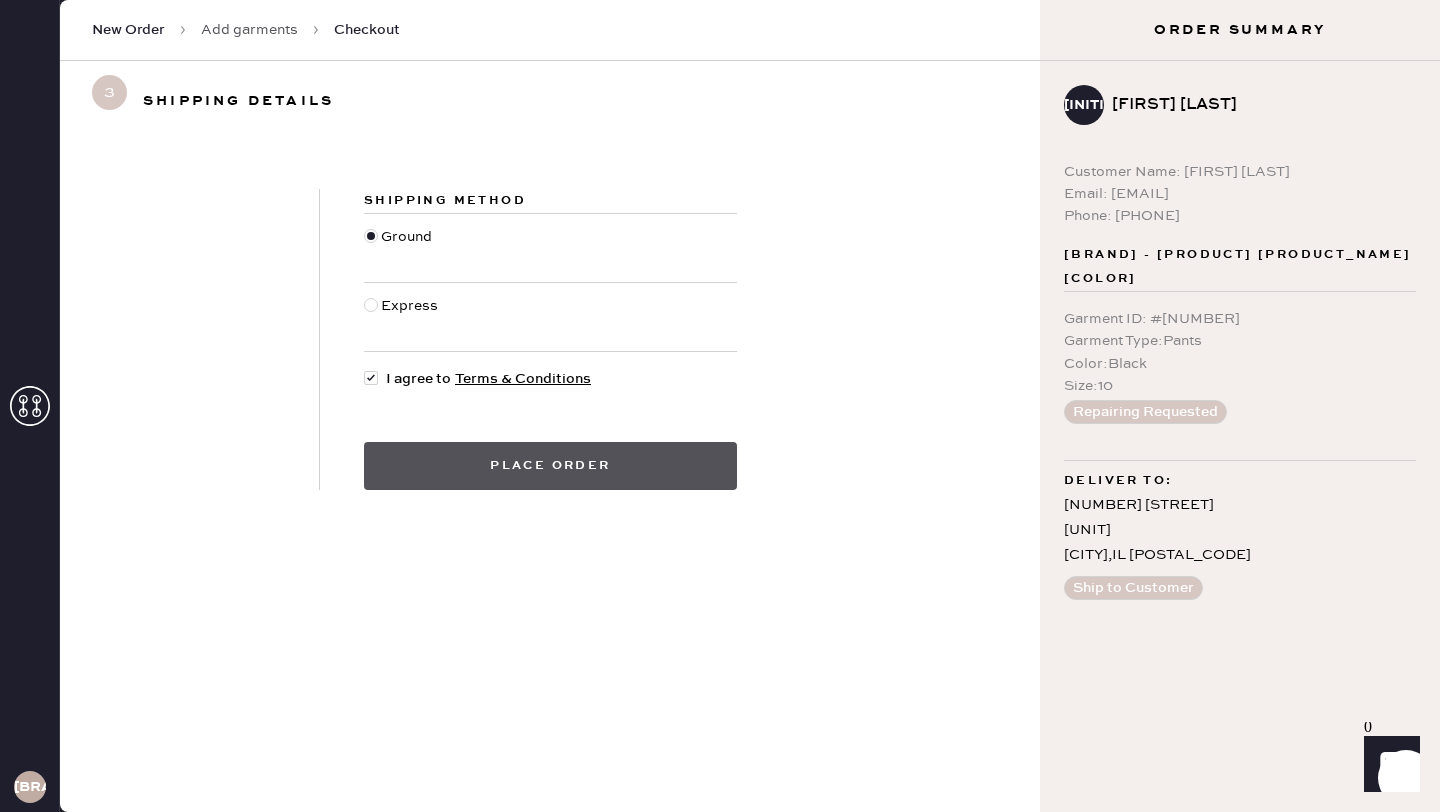 click on "Place order" at bounding box center (550, 466) 